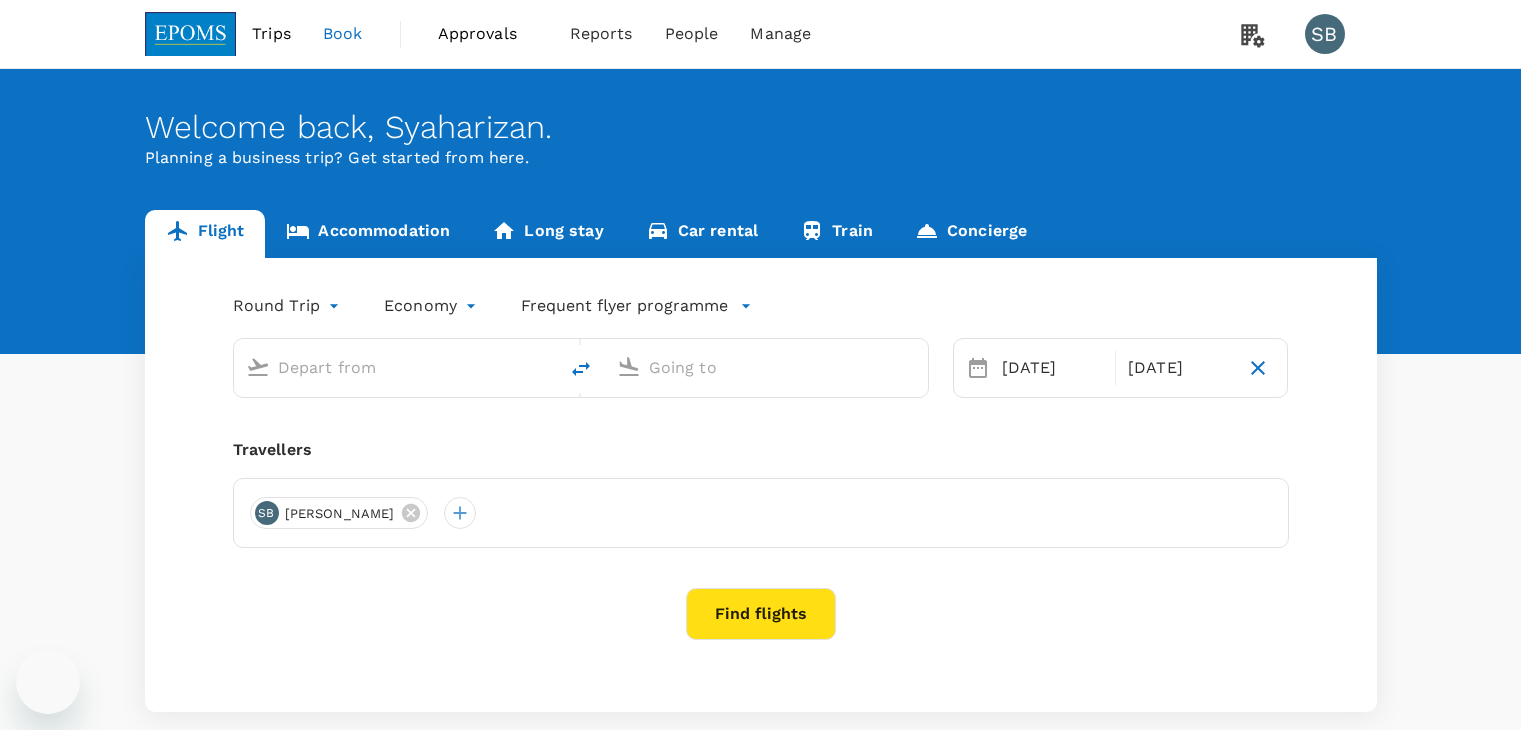 scroll, scrollTop: 0, scrollLeft: 0, axis: both 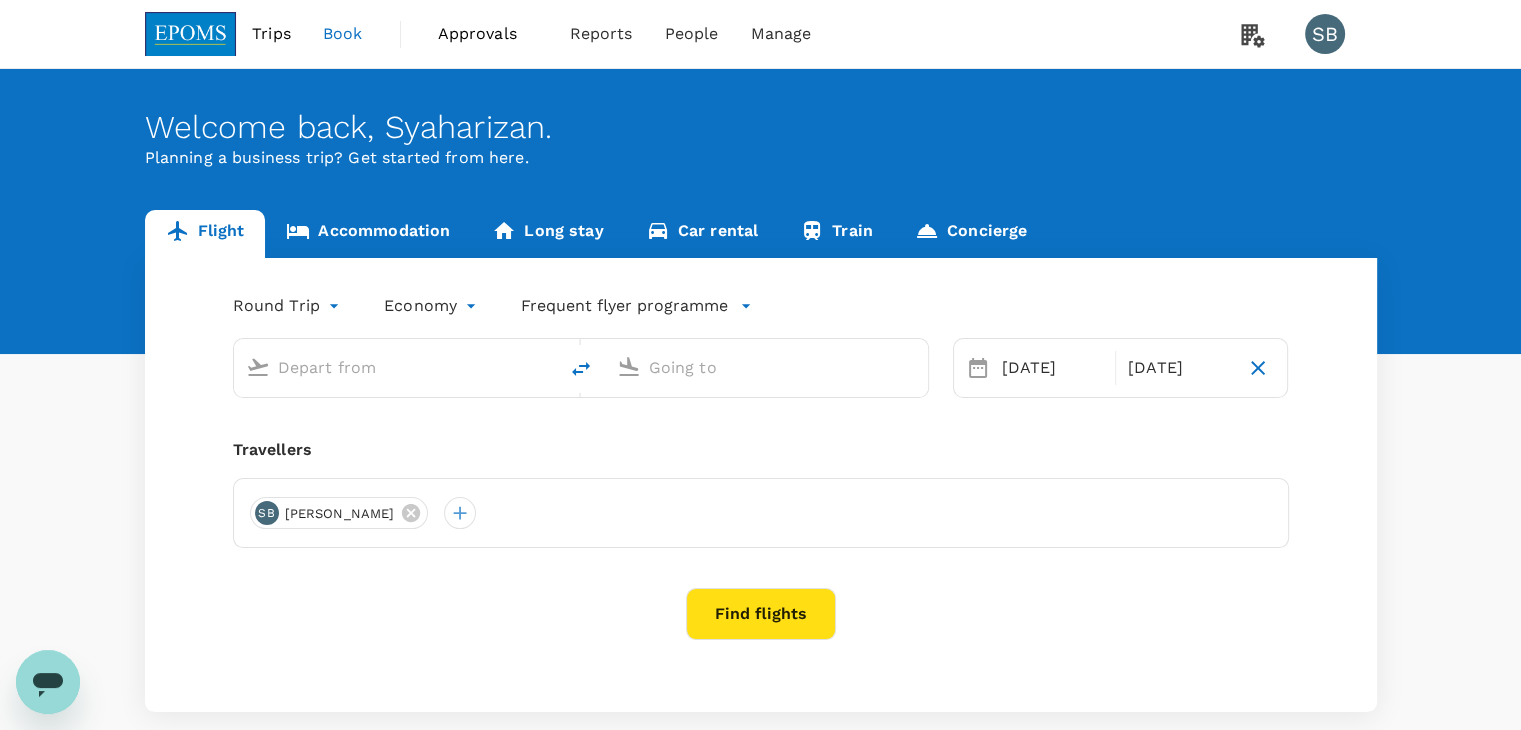 type on "Kuala Lumpur Intl ([GEOGRAPHIC_DATA])" 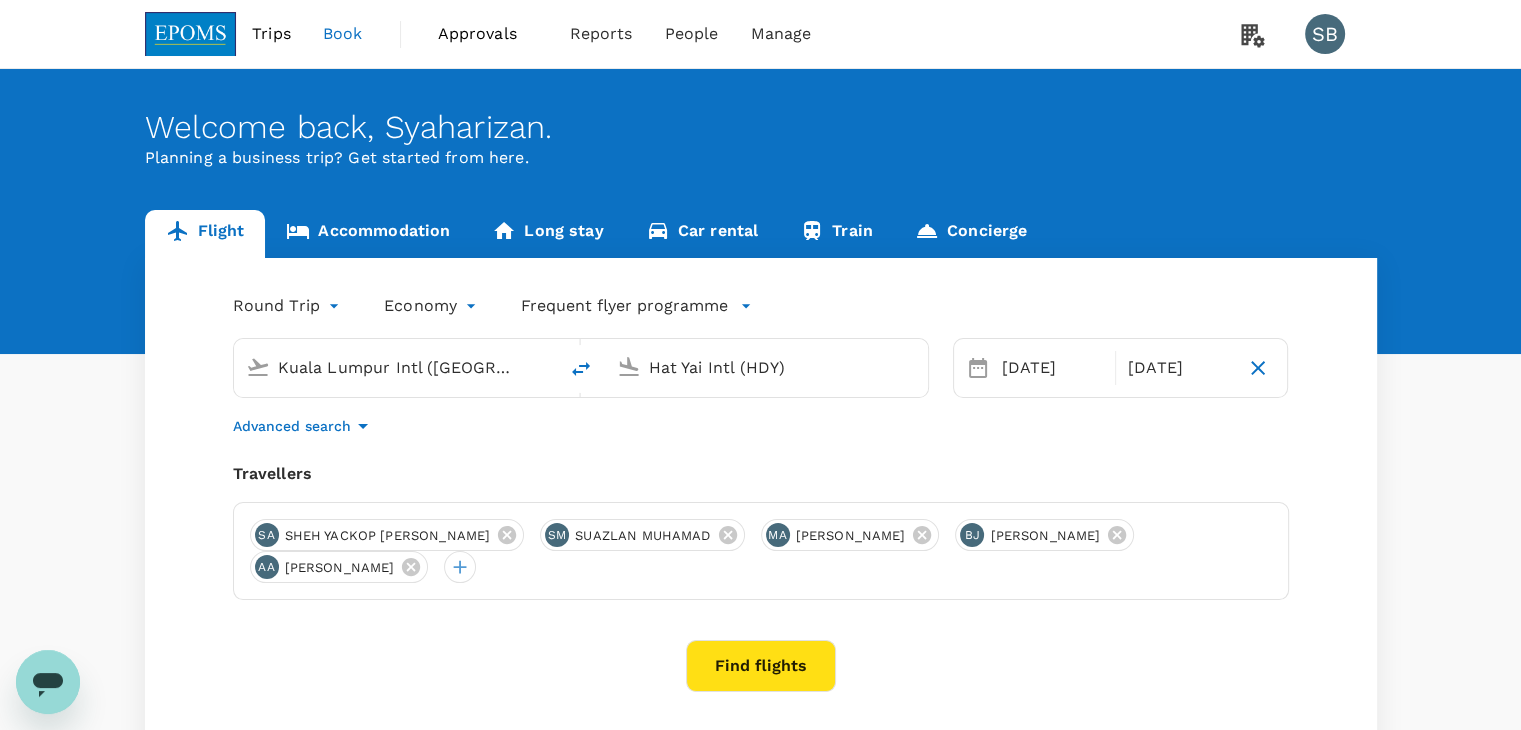 type 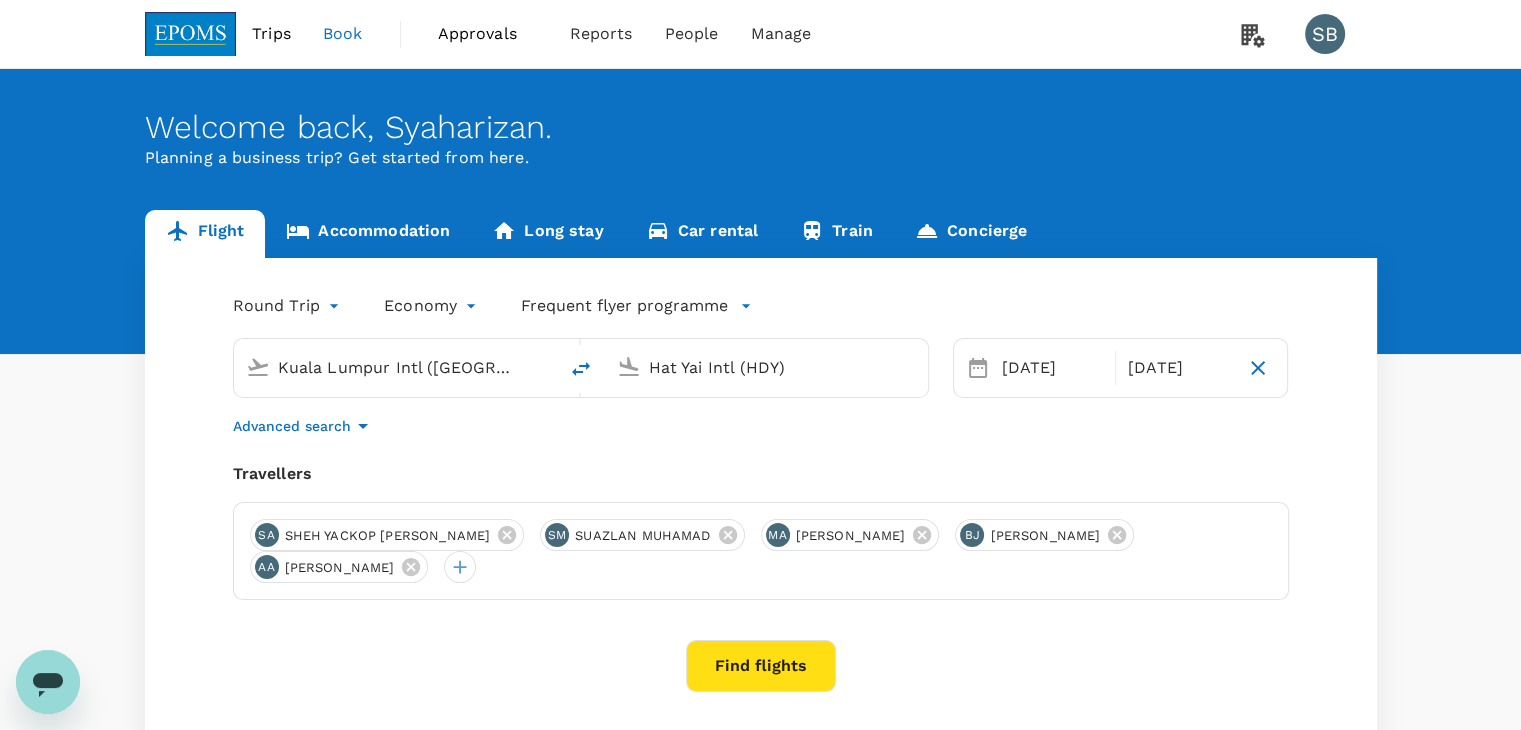 type 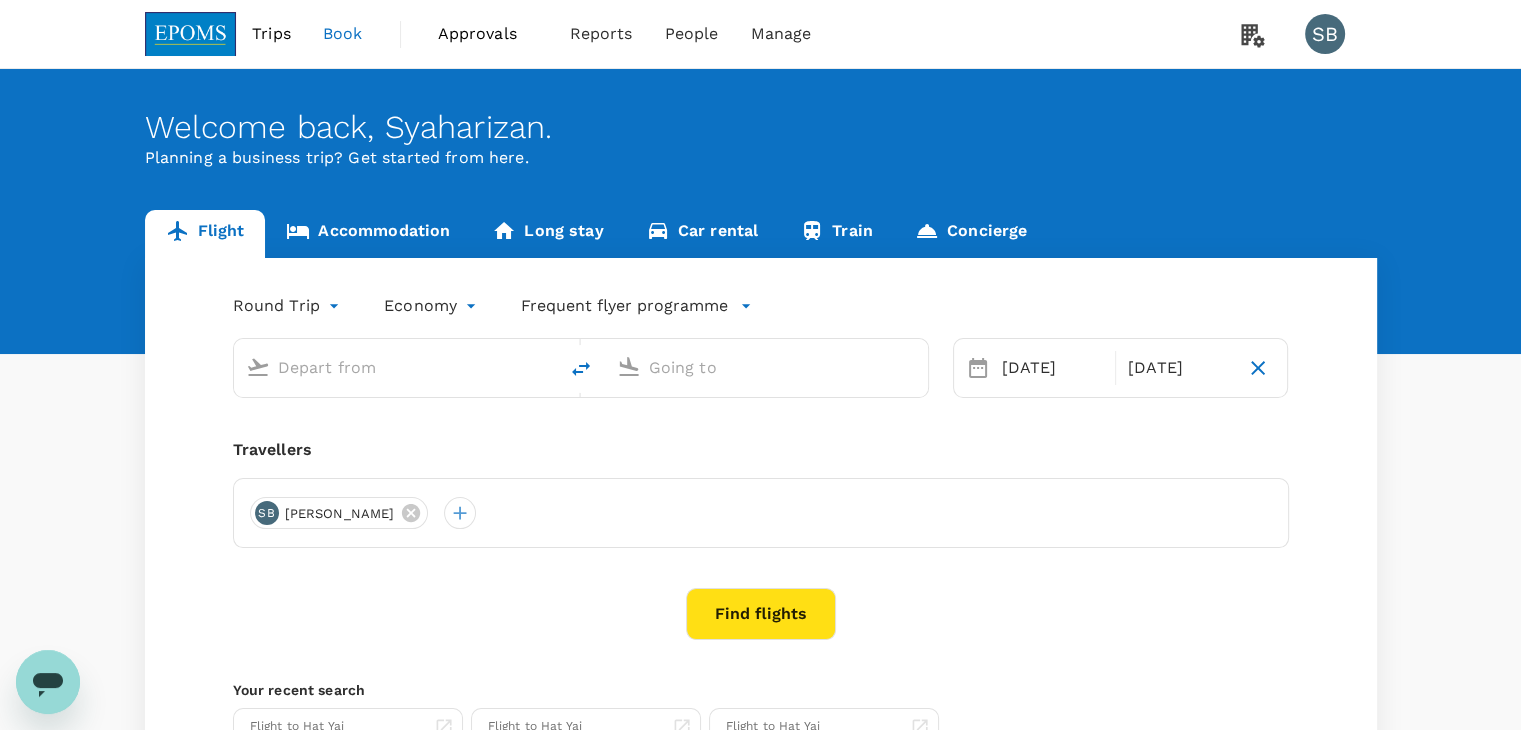 type on "Kuala Lumpur Intl ([GEOGRAPHIC_DATA])" 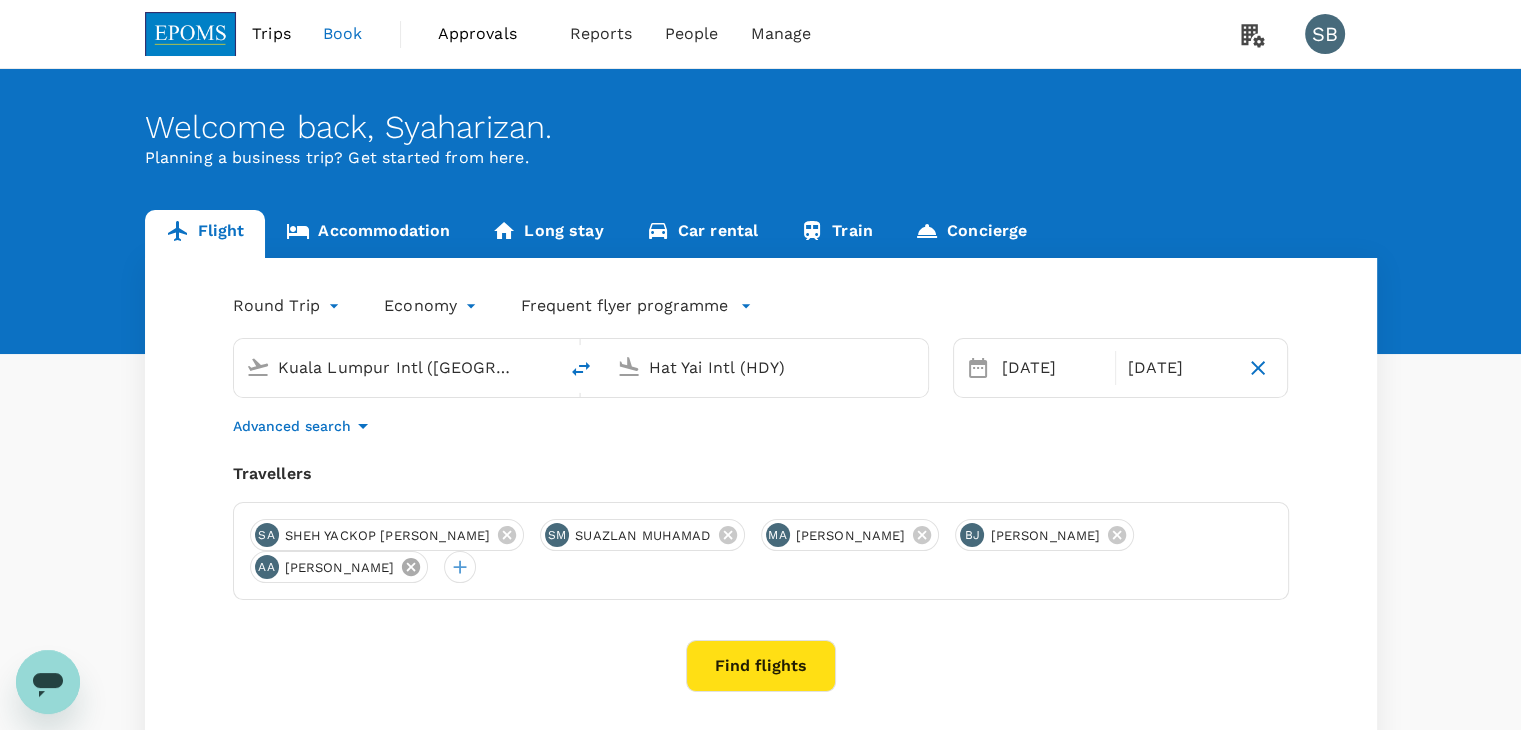 click 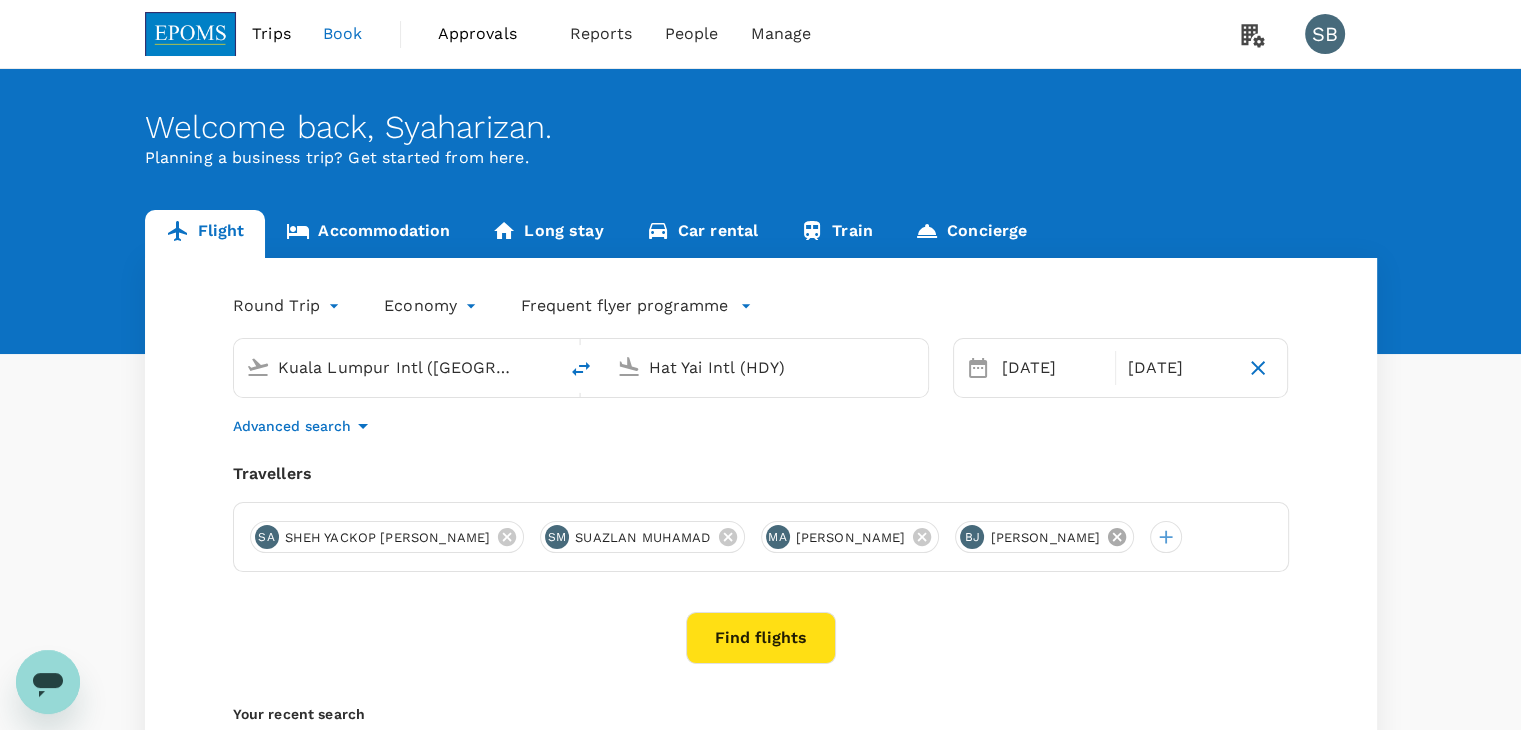 click 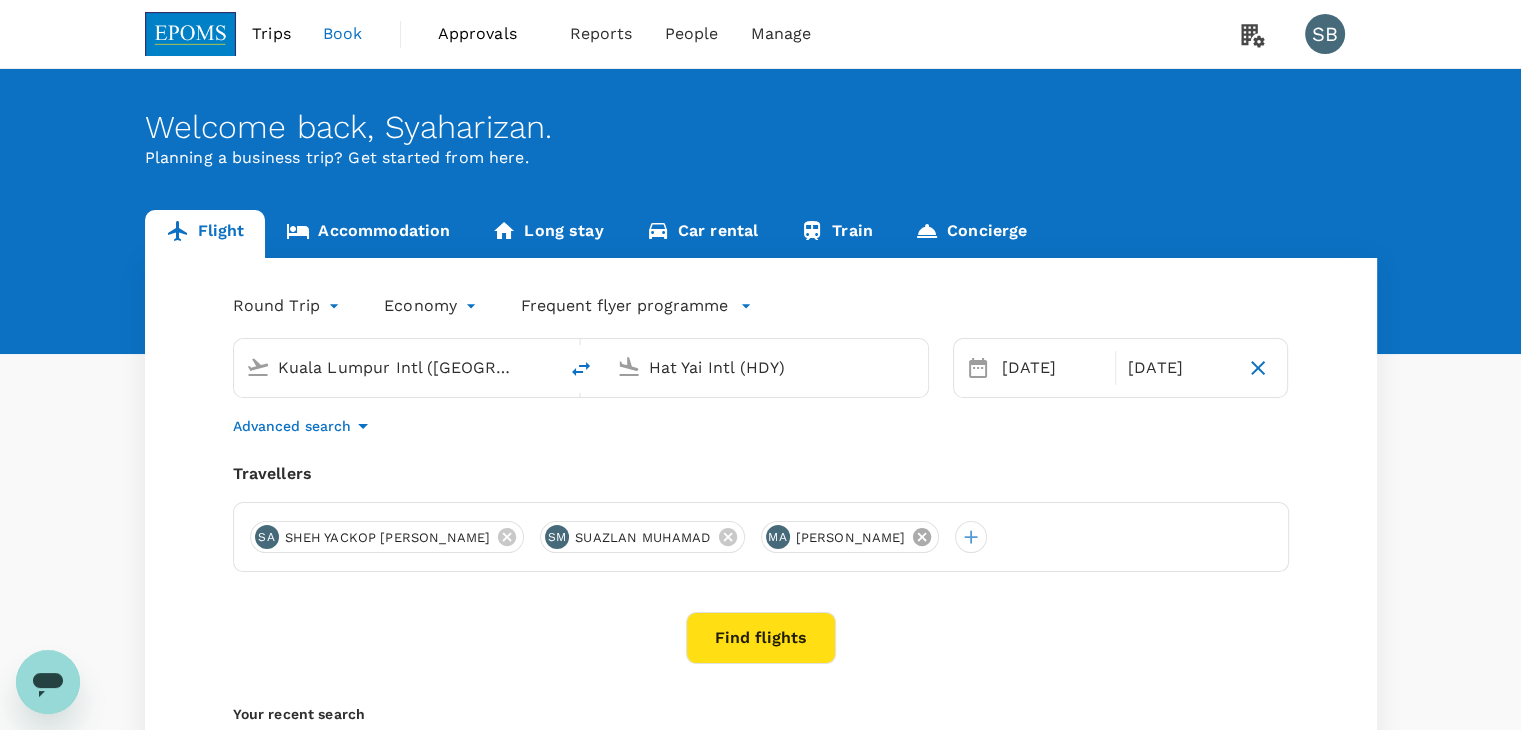 click 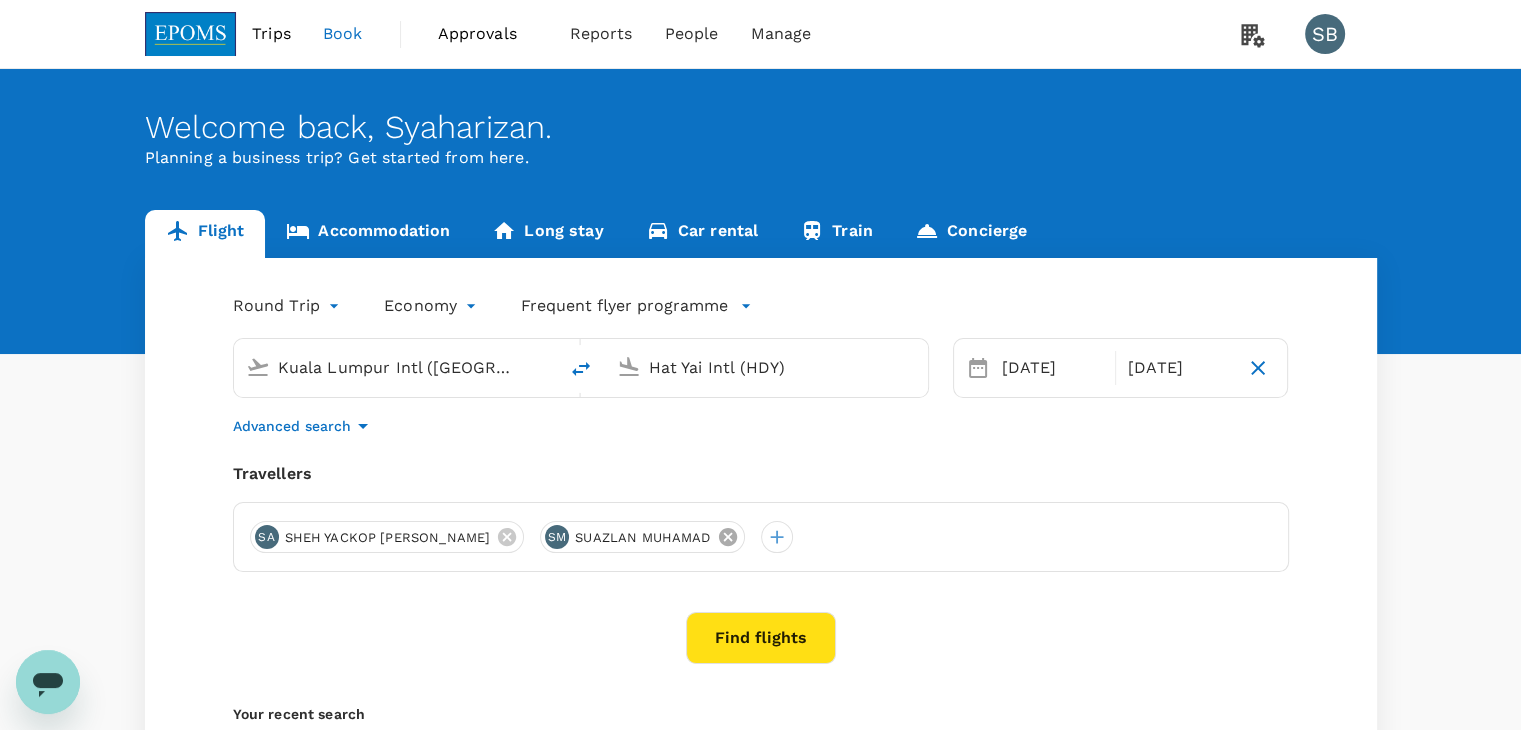 click 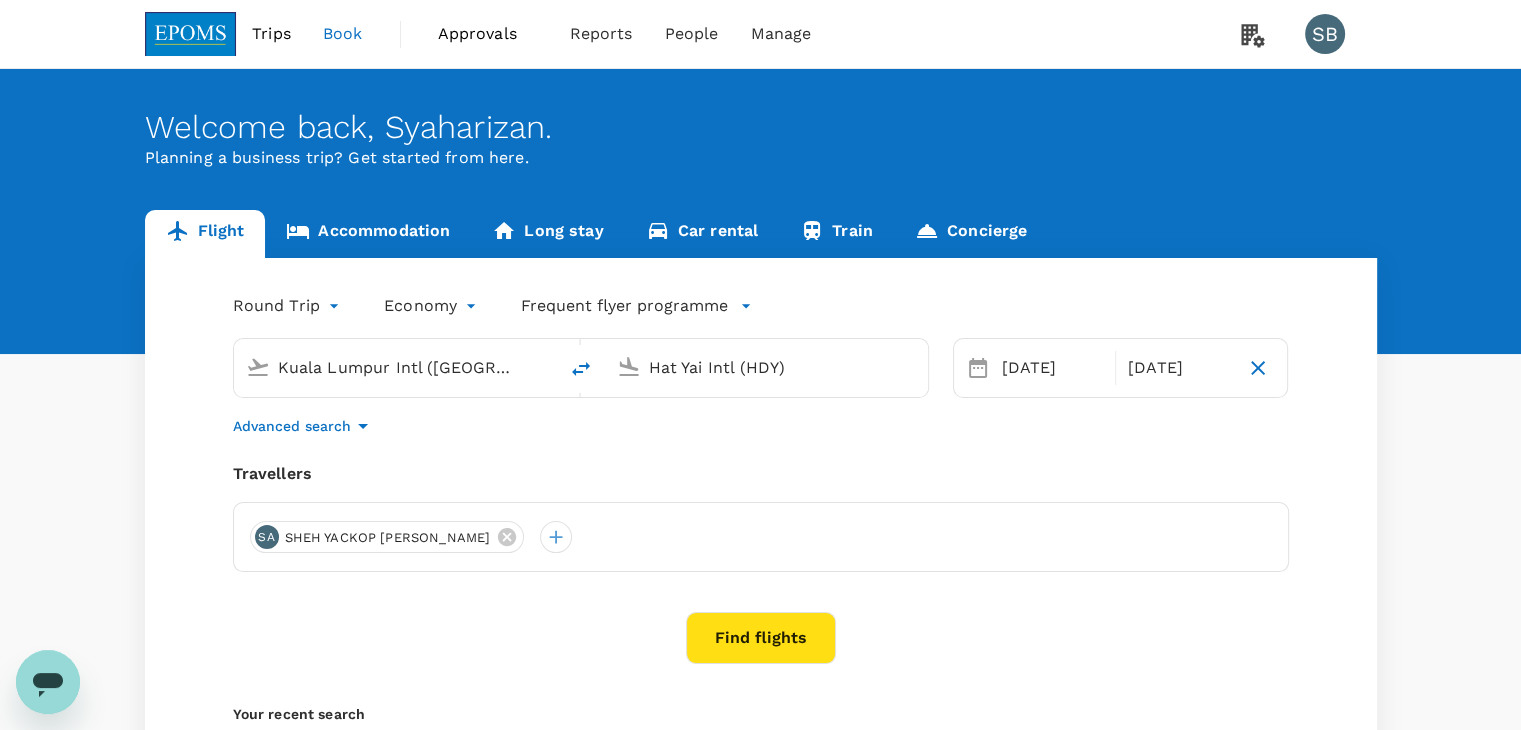 click on "Hat Yai Intl (HDY)" at bounding box center (767, 367) 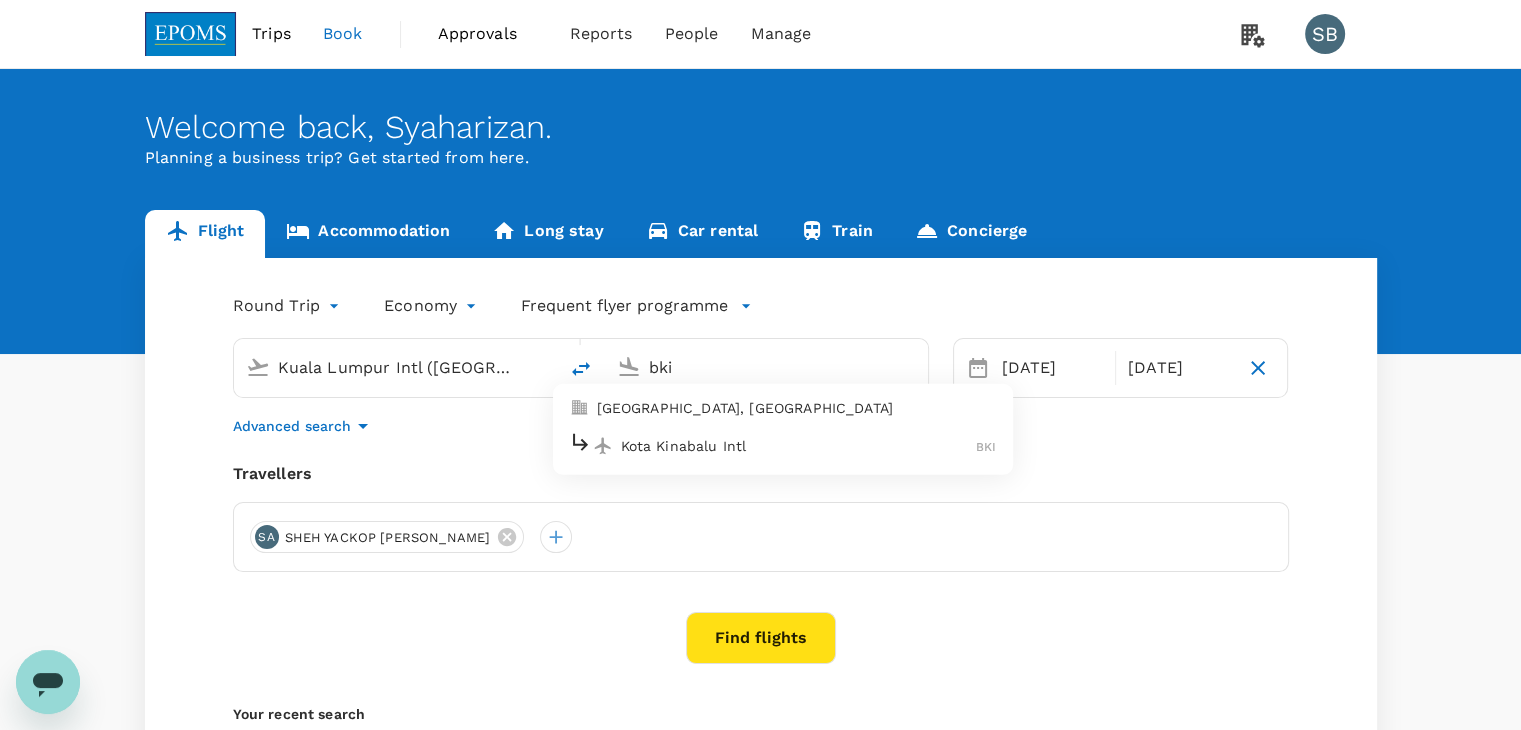 drag, startPoint x: 738, startPoint y: 462, endPoint x: 727, endPoint y: 464, distance: 11.18034 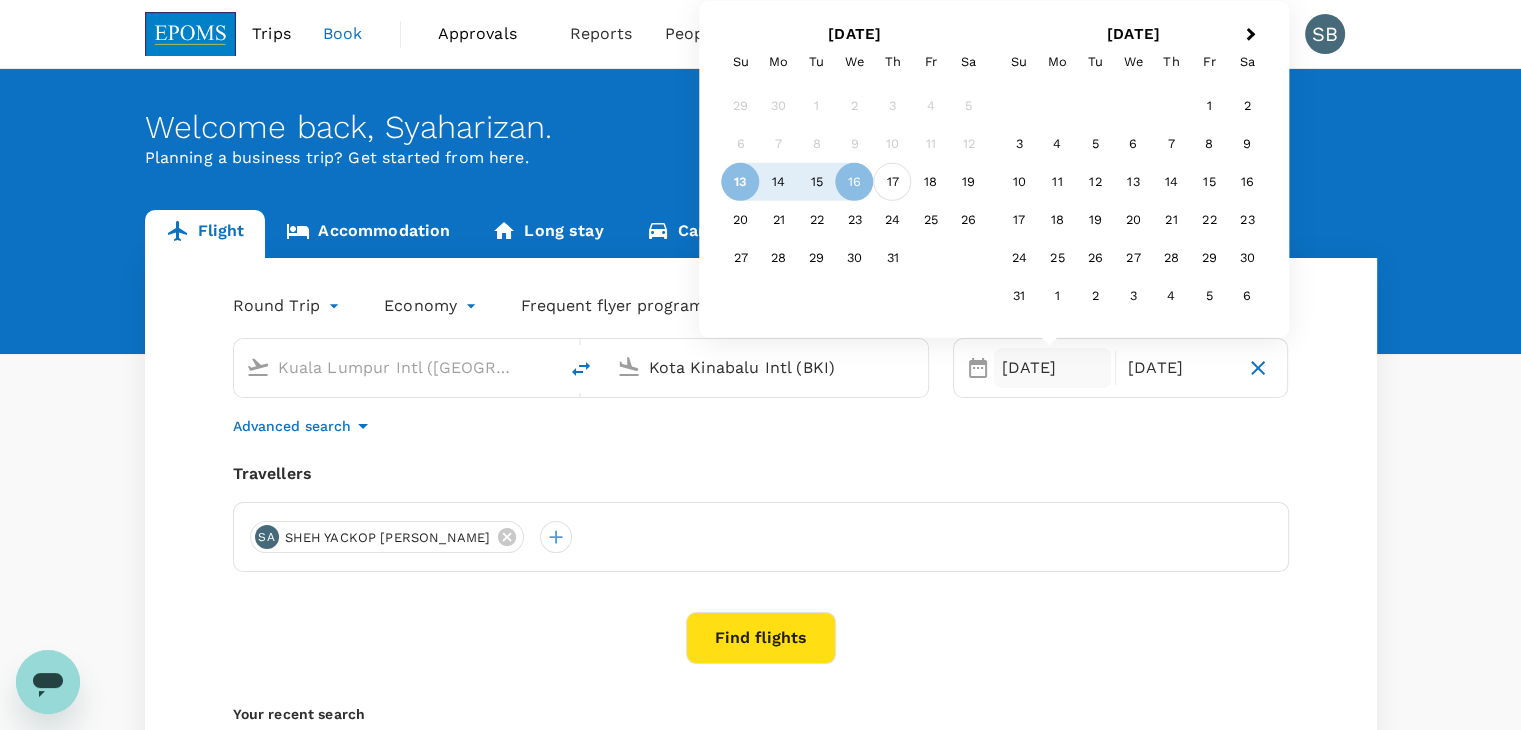 type on "Kota Kinabalu Intl (BKI)" 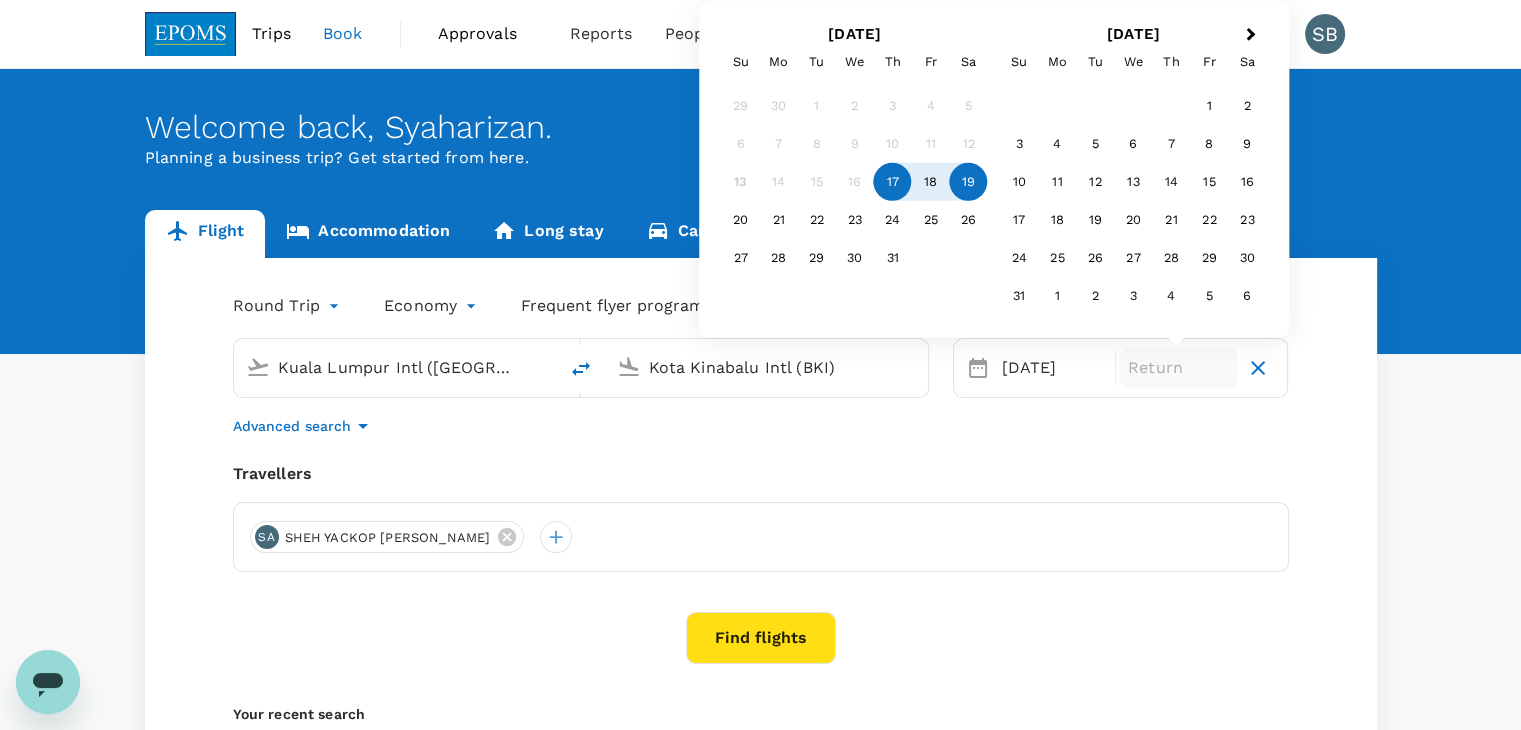 click on "19" at bounding box center [969, 182] 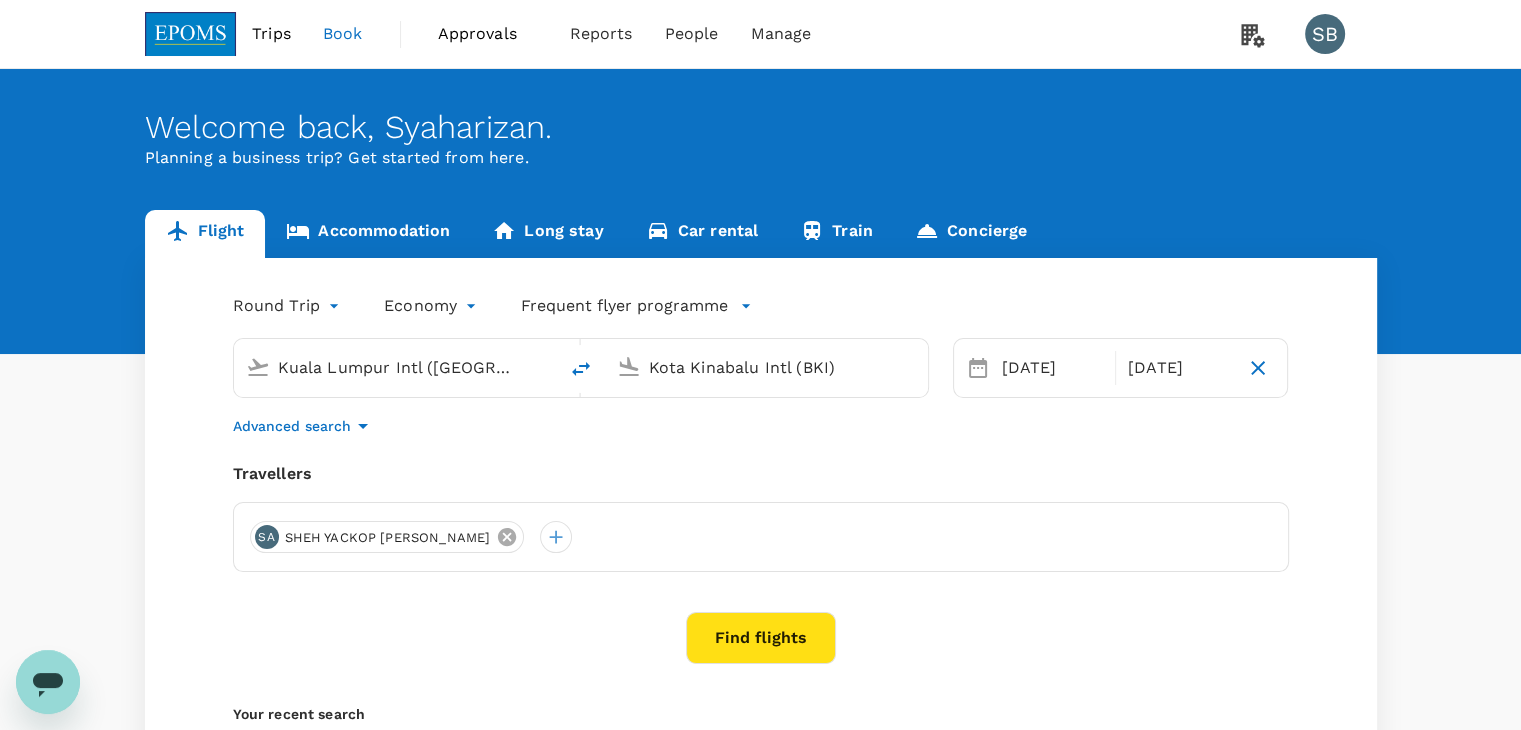 click on "SA SHEH YACKOP [PERSON_NAME]" at bounding box center [387, 537] 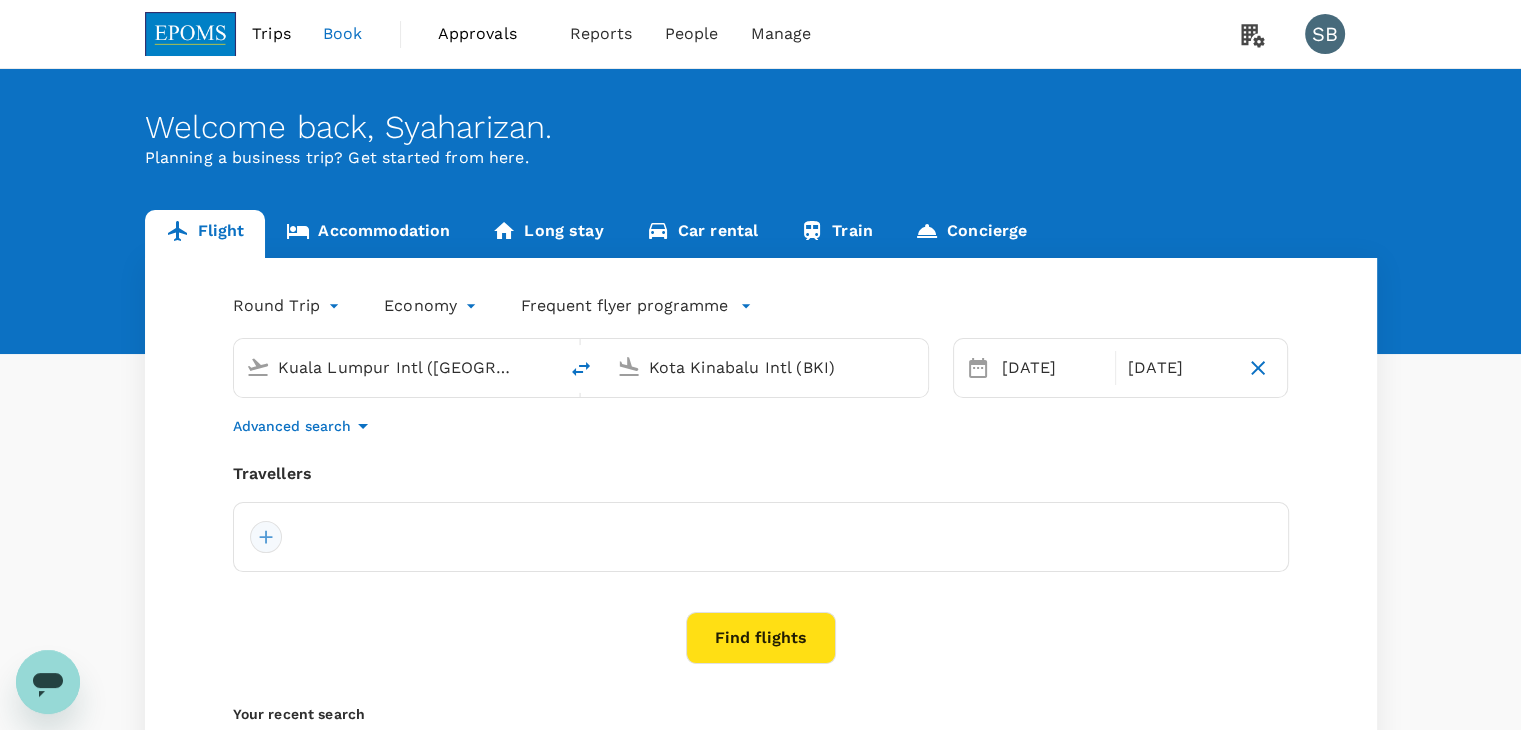 click at bounding box center (266, 537) 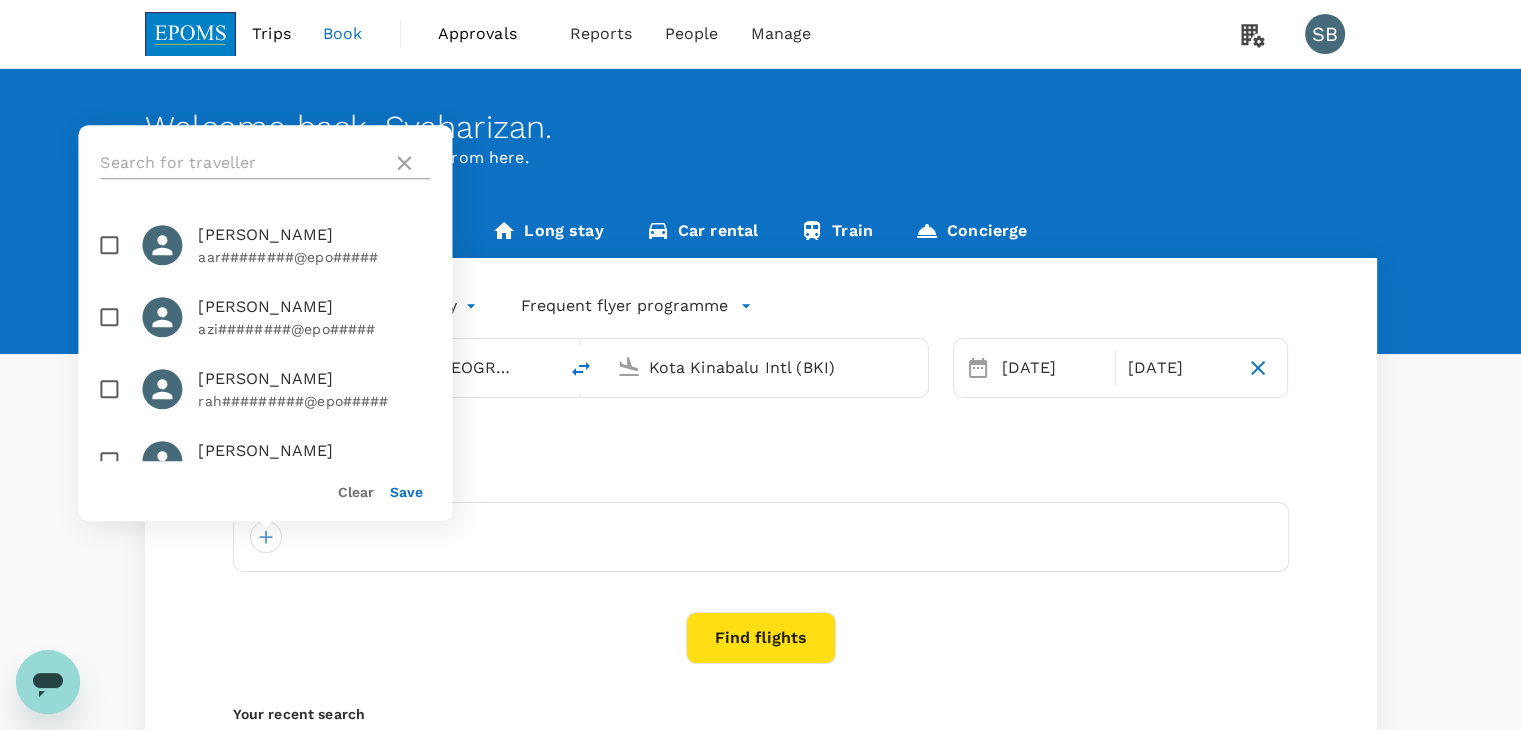 drag, startPoint x: 226, startPoint y: 155, endPoint x: 211, endPoint y: 159, distance: 15.524175 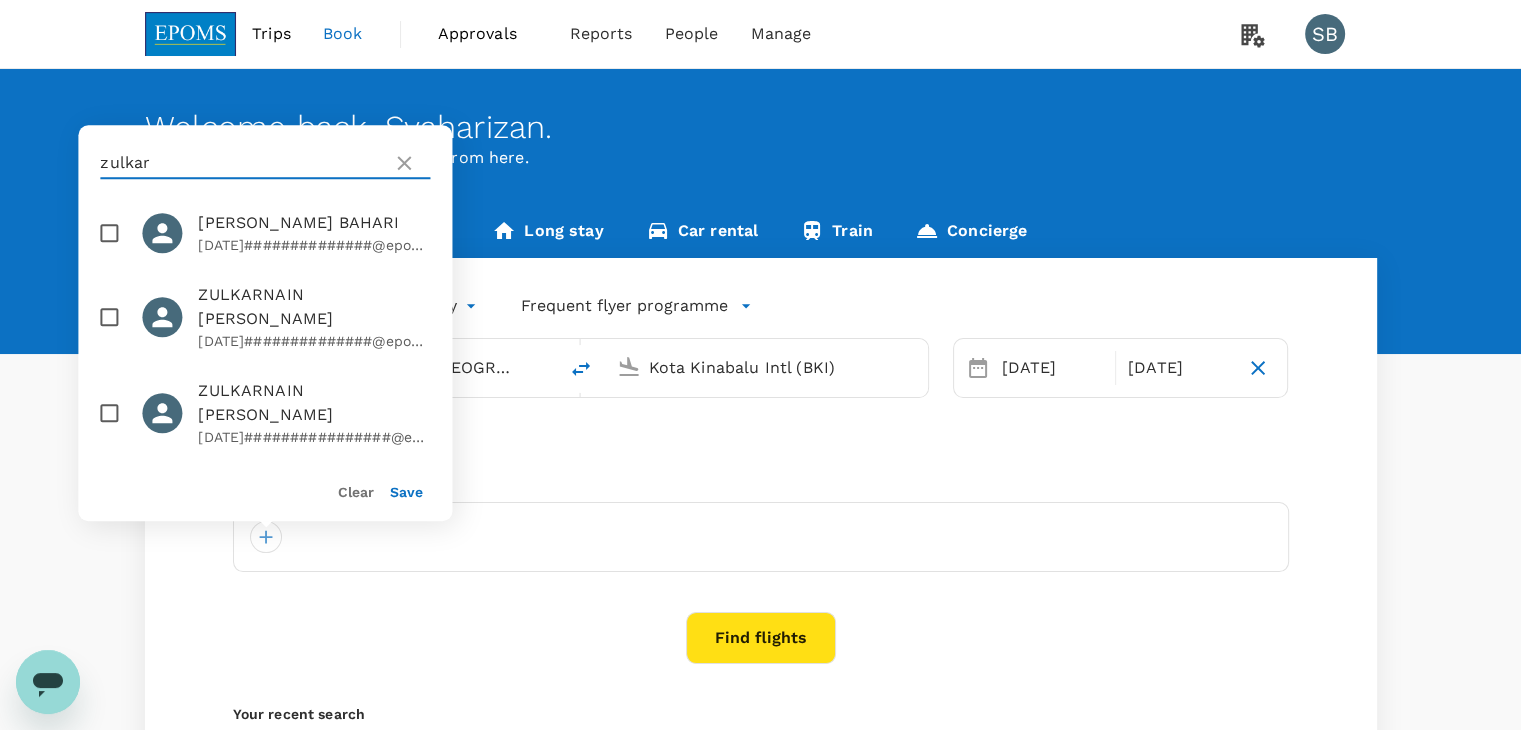 scroll, scrollTop: 92, scrollLeft: 0, axis: vertical 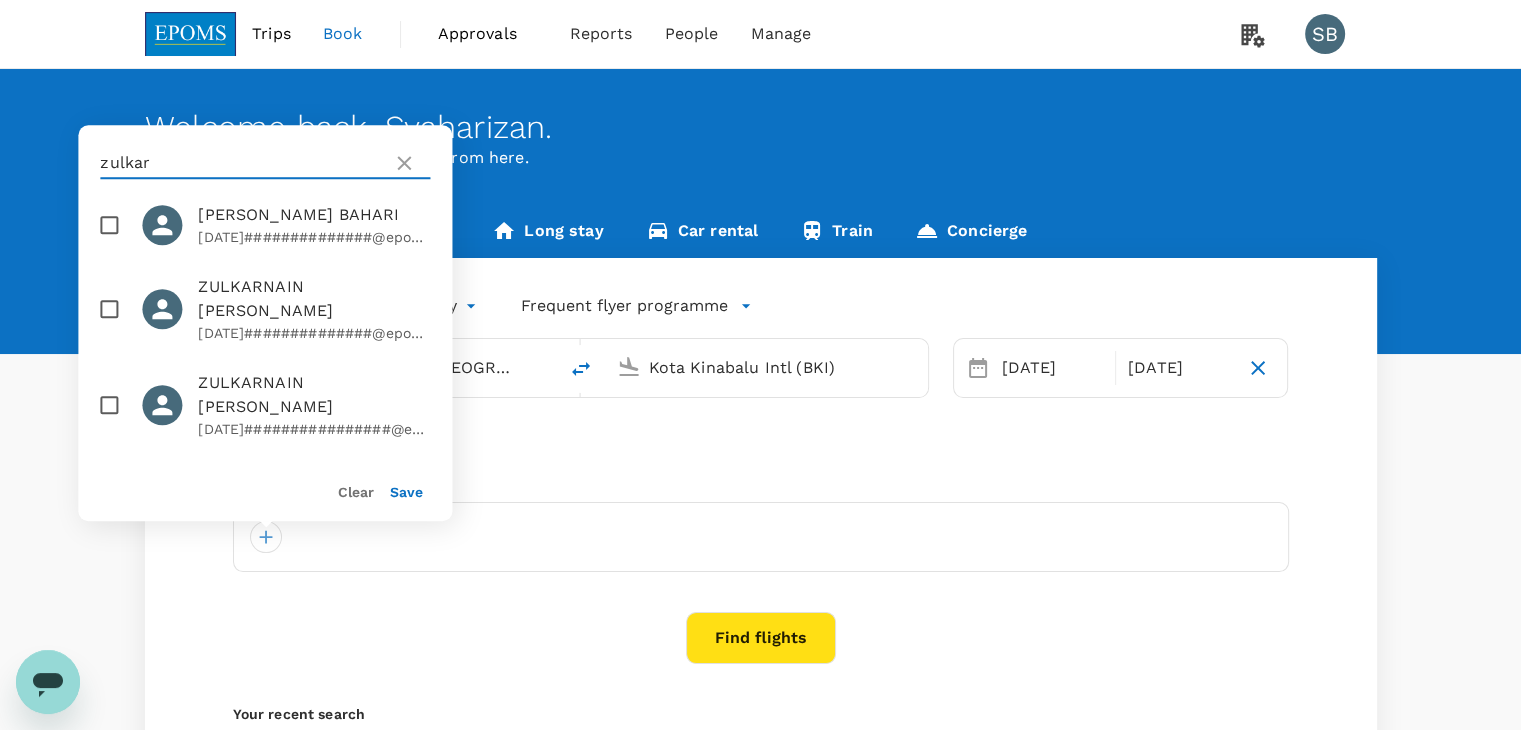 type on "zulkar" 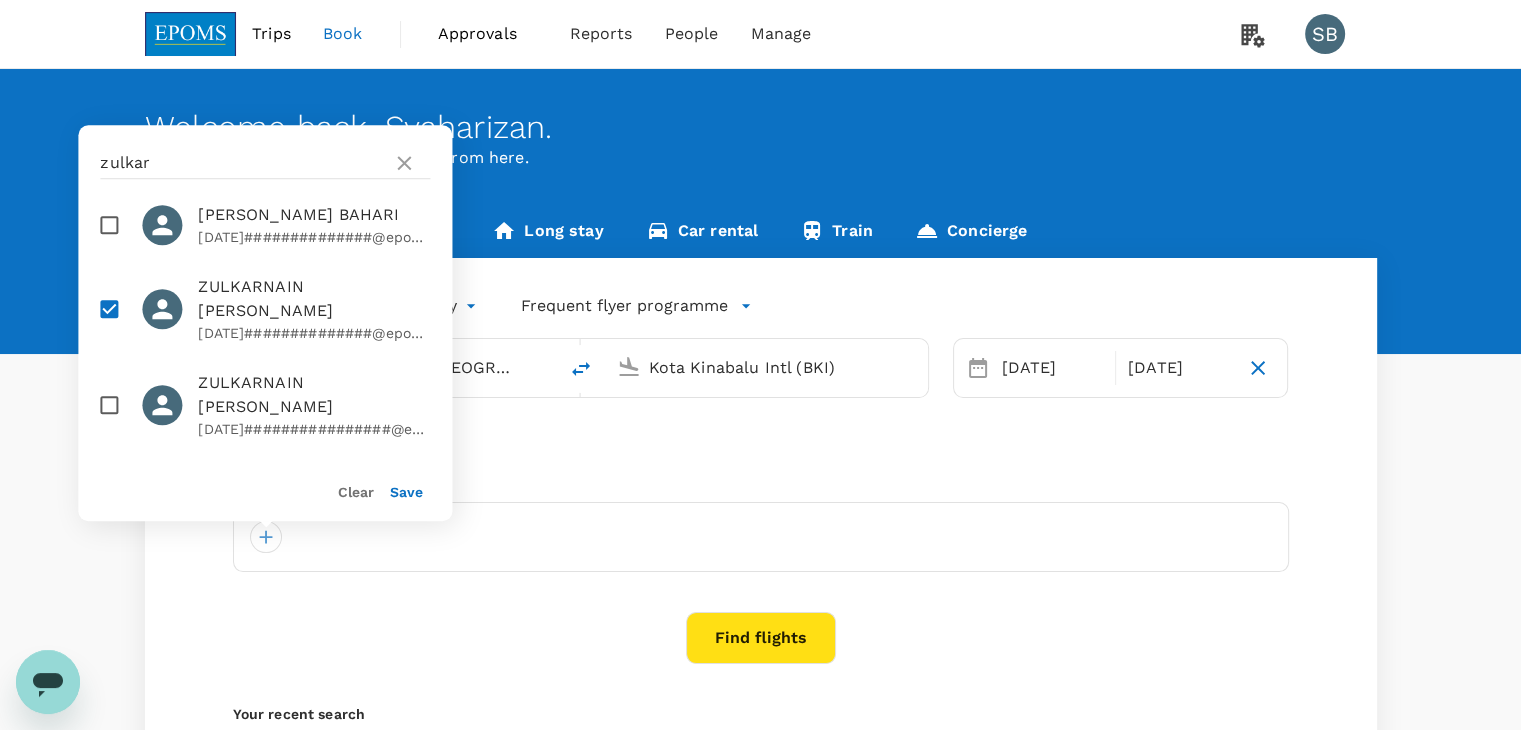 click on "Clear Save" at bounding box center [257, 483] 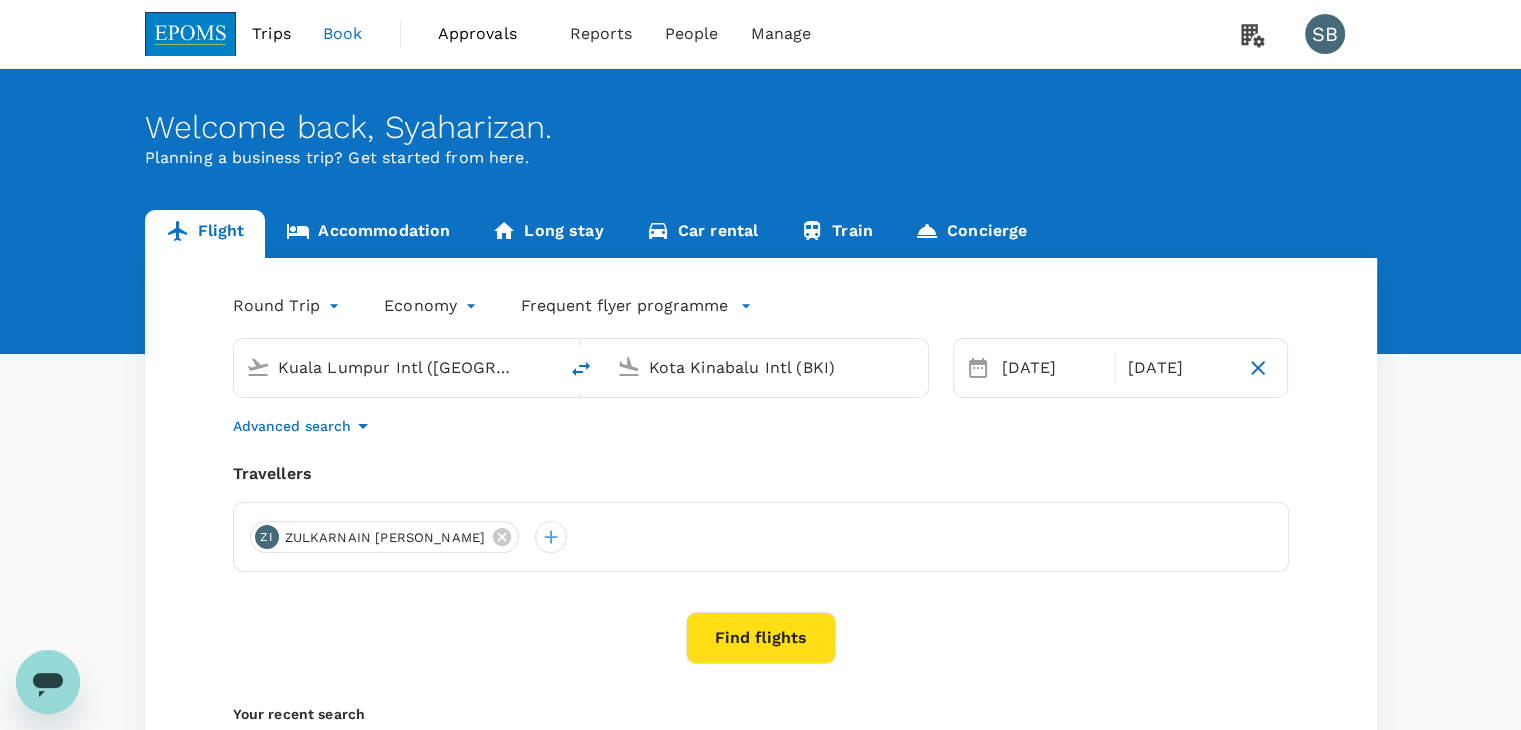 click on "Find flights" at bounding box center [761, 638] 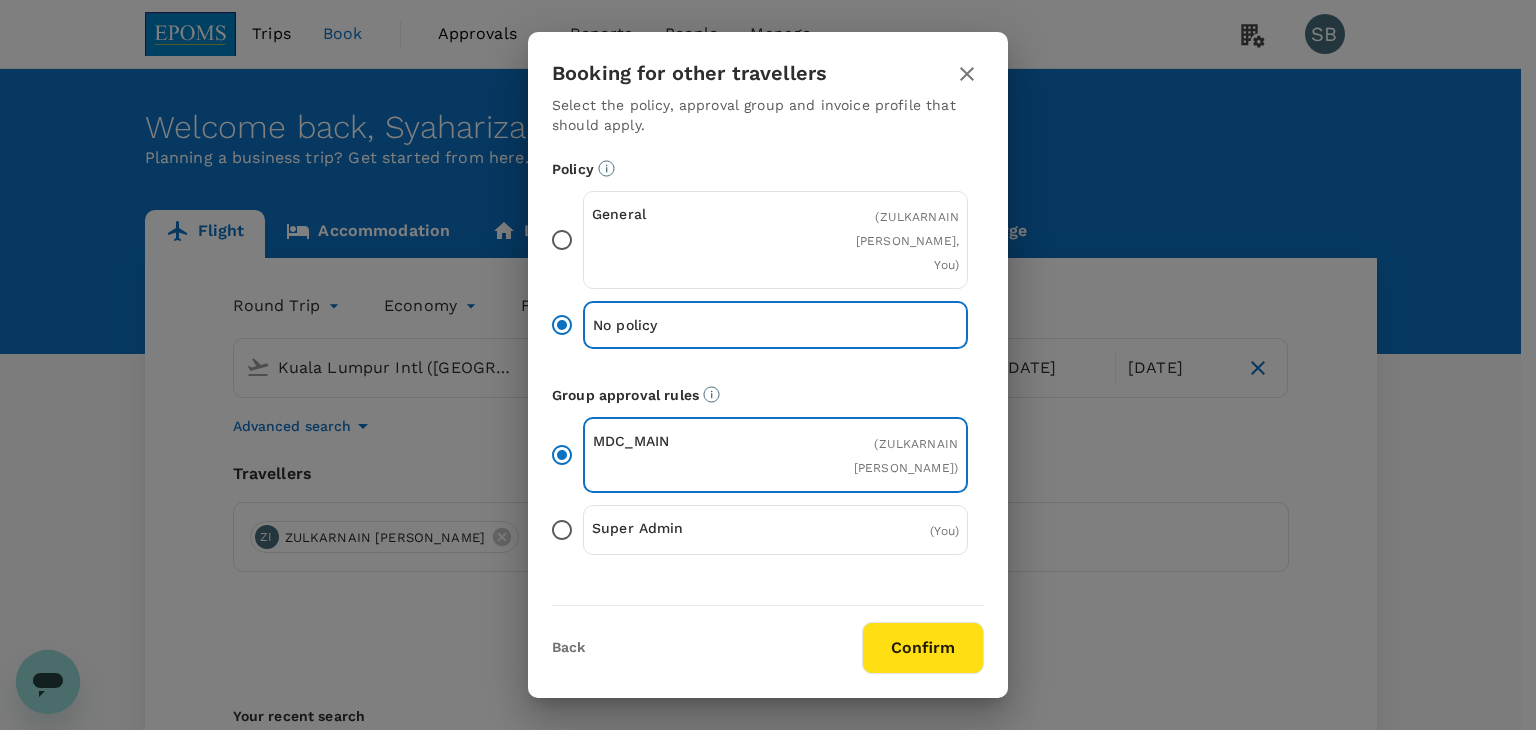 click on "Confirm" at bounding box center (923, 648) 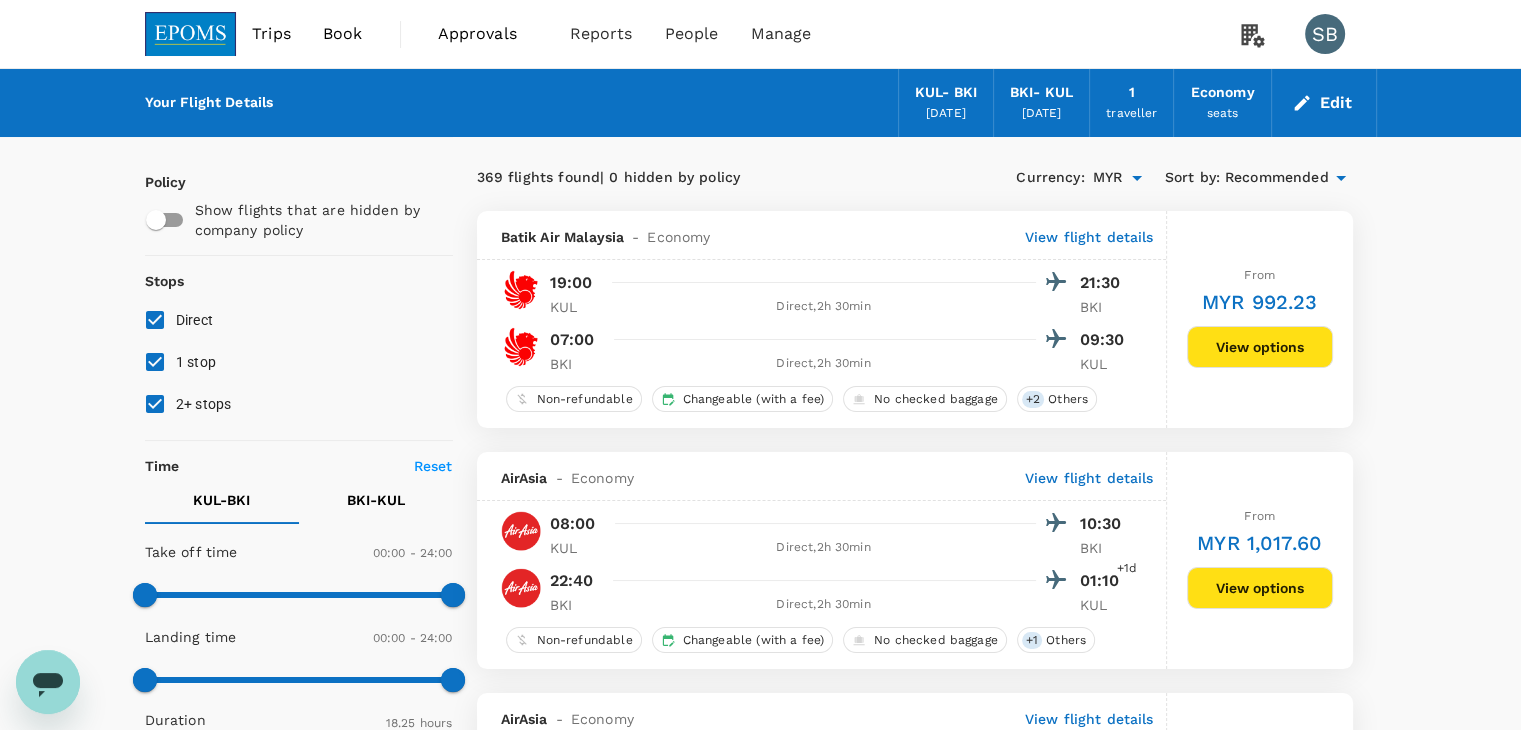 click on "Recommended" at bounding box center (1277, 178) 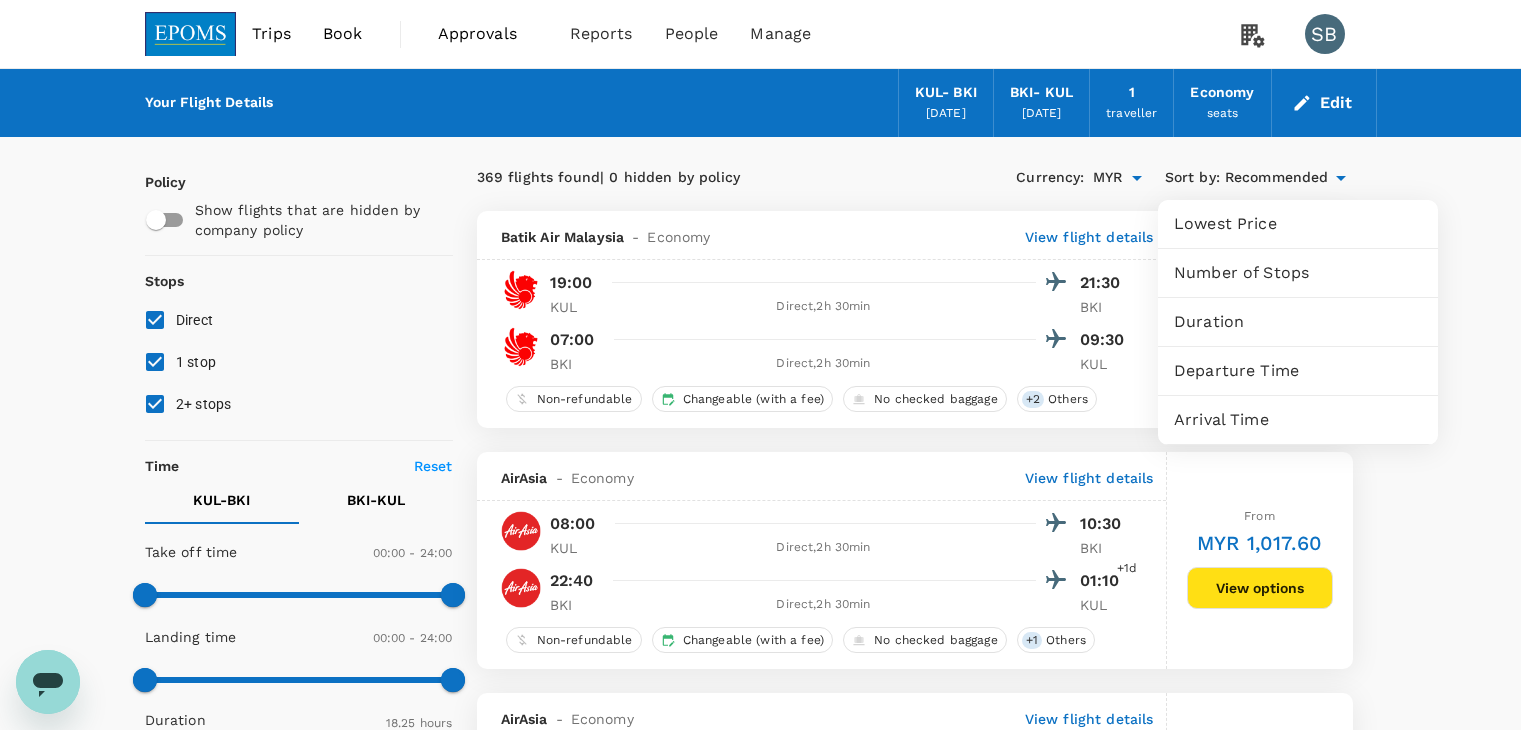 click on "Departure Time" at bounding box center [1298, 371] 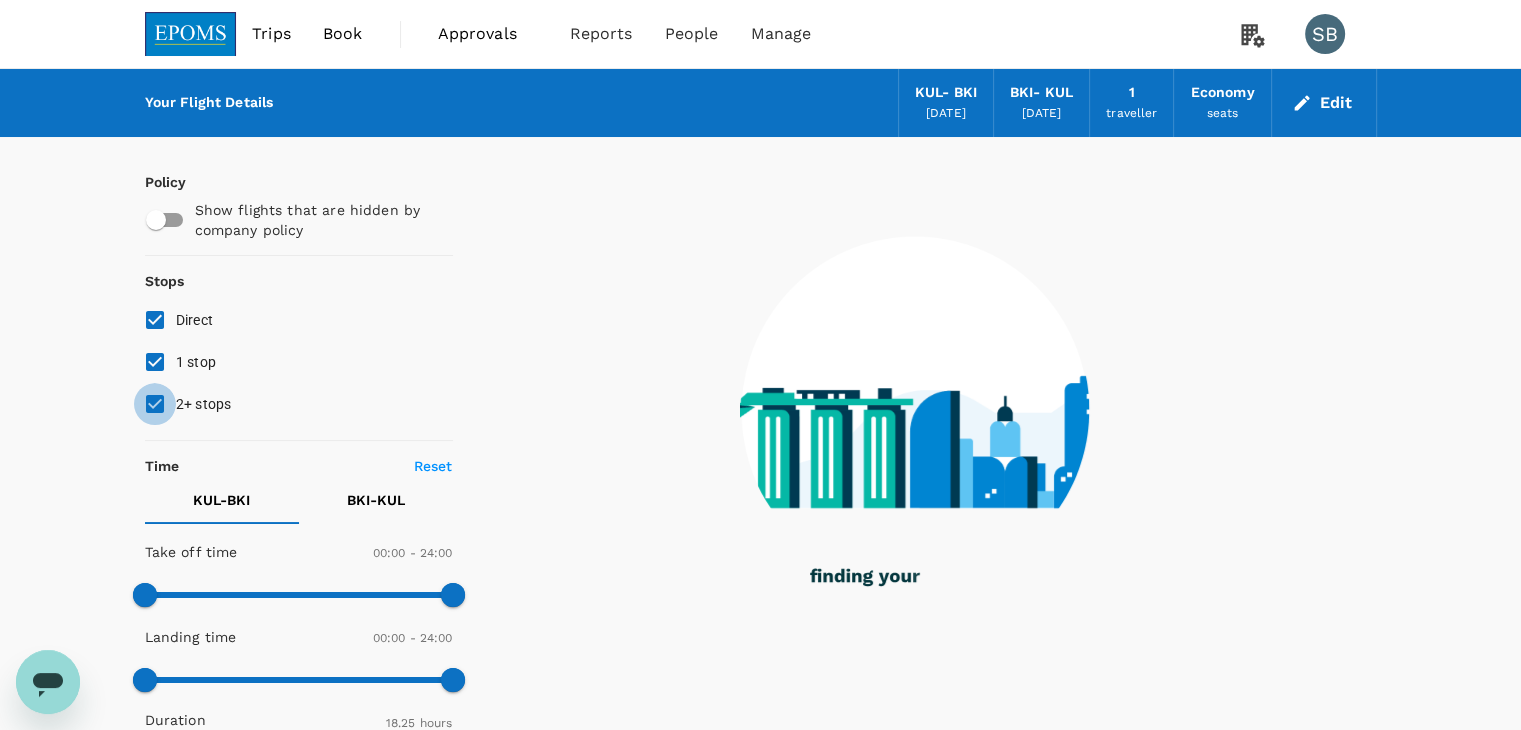click on "2+ stops" at bounding box center (155, 404) 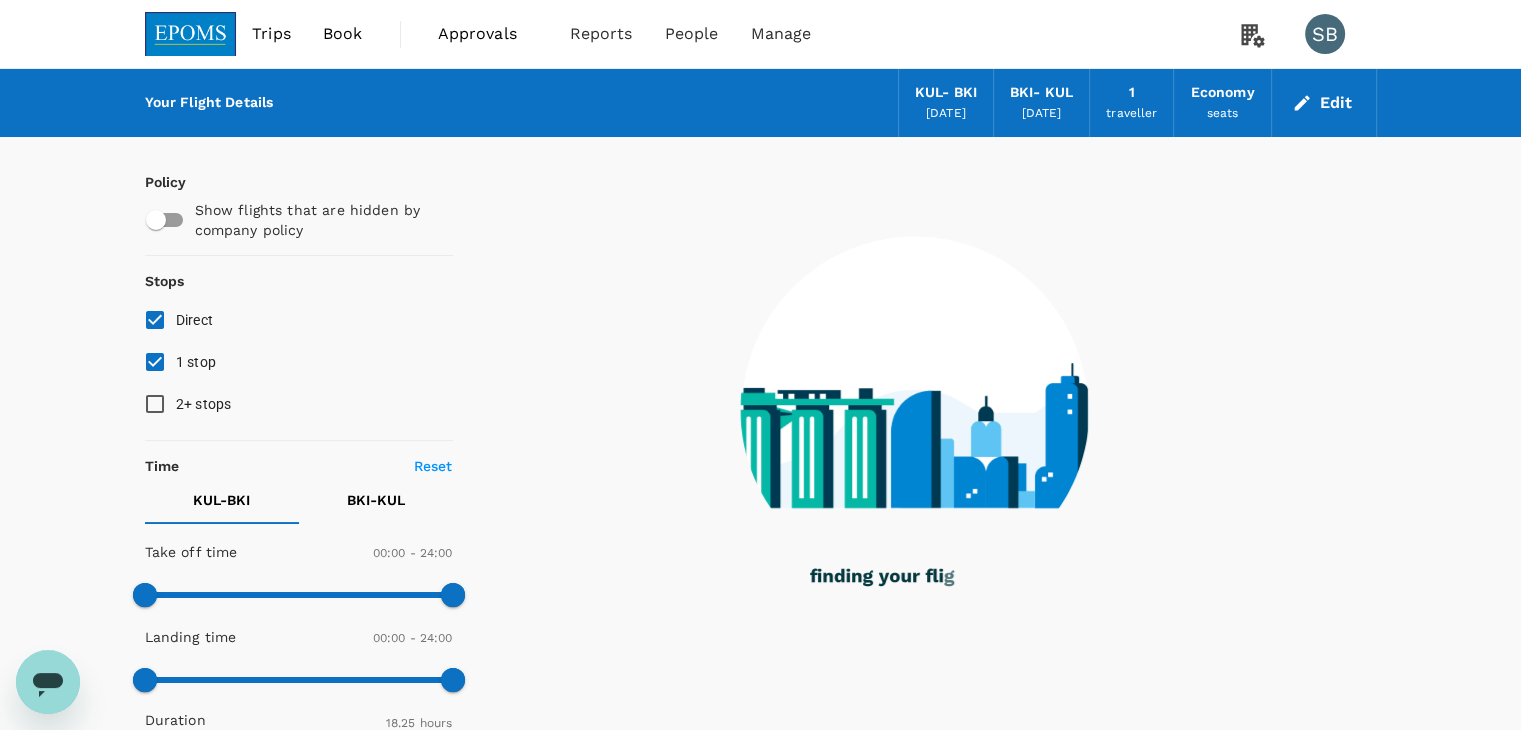 click on "1 stop" at bounding box center (155, 362) 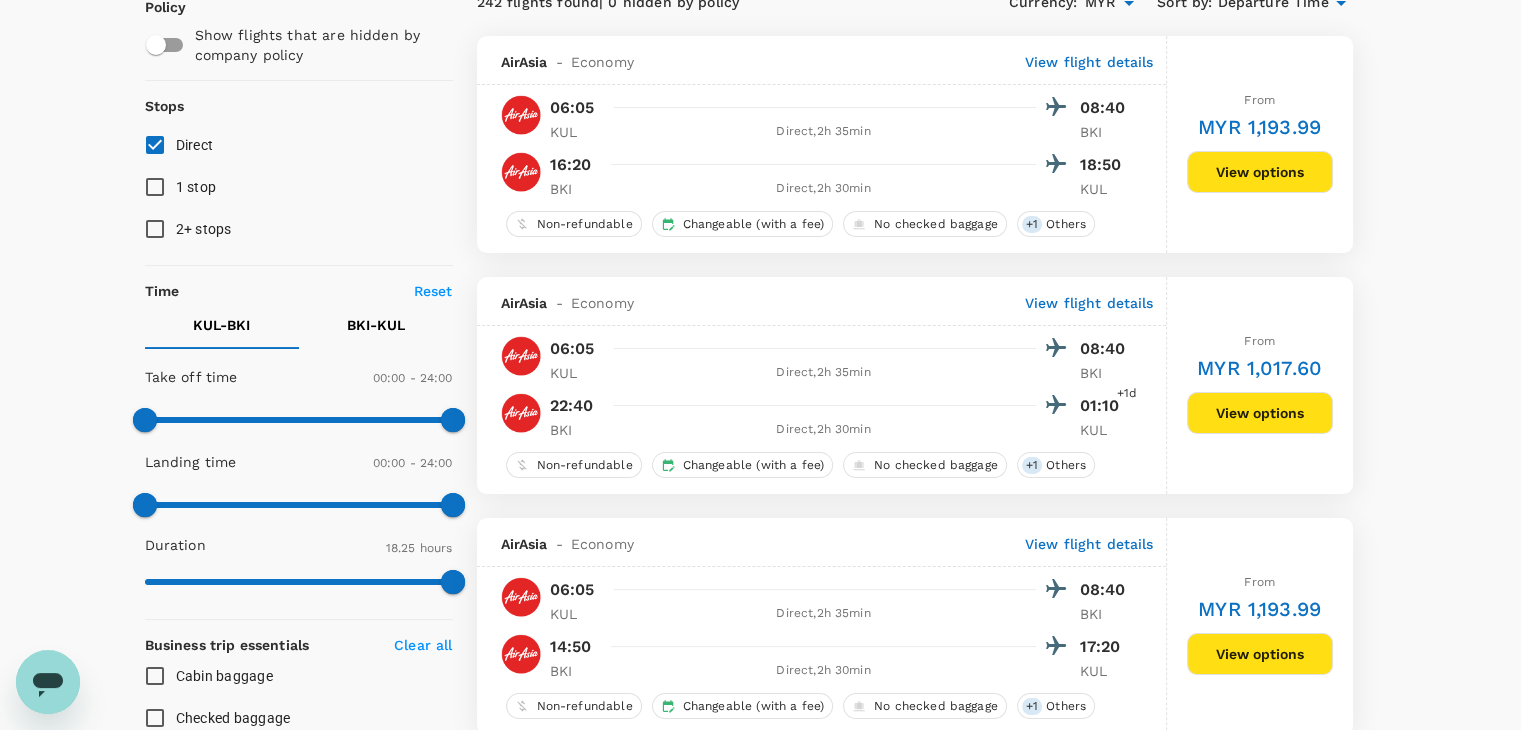 scroll, scrollTop: 0, scrollLeft: 0, axis: both 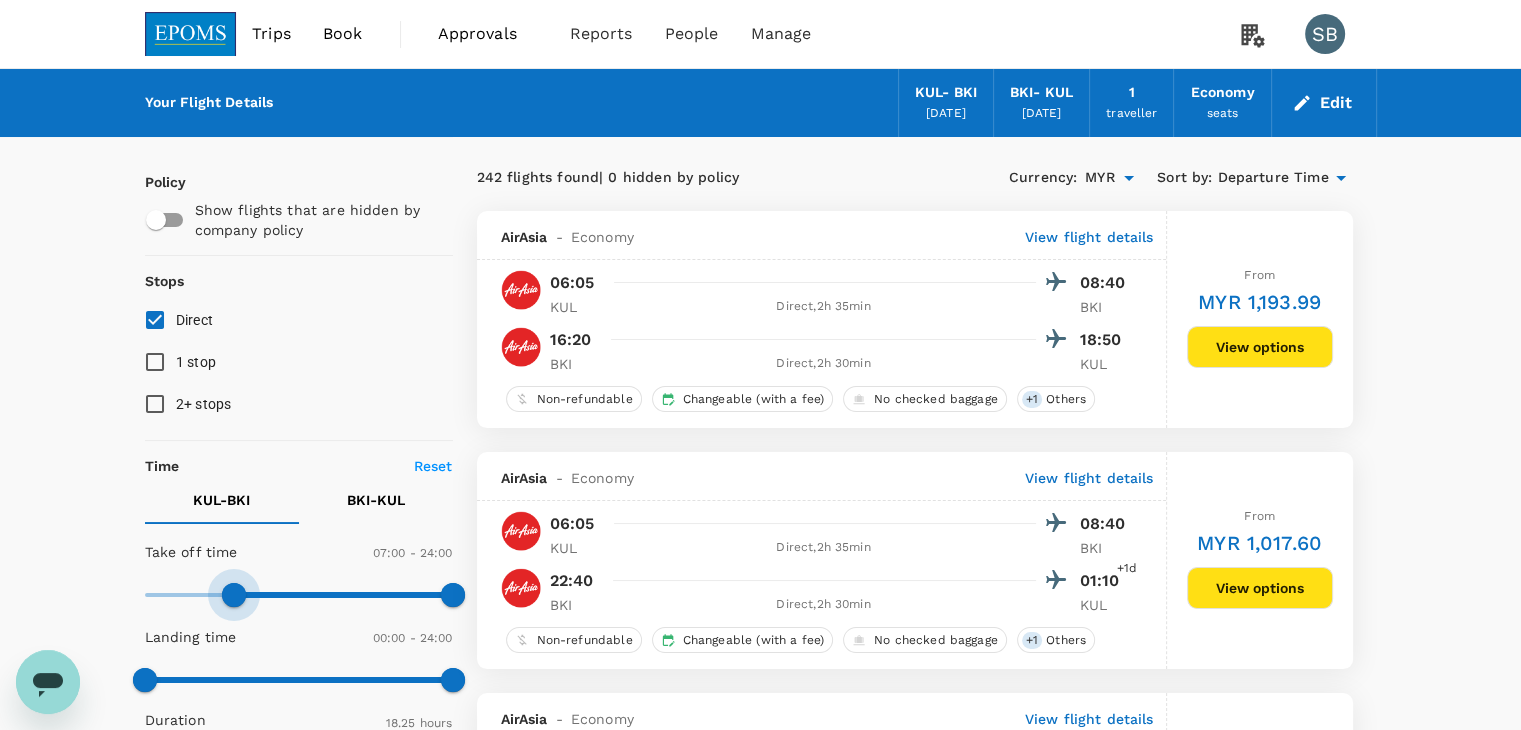 type on "390" 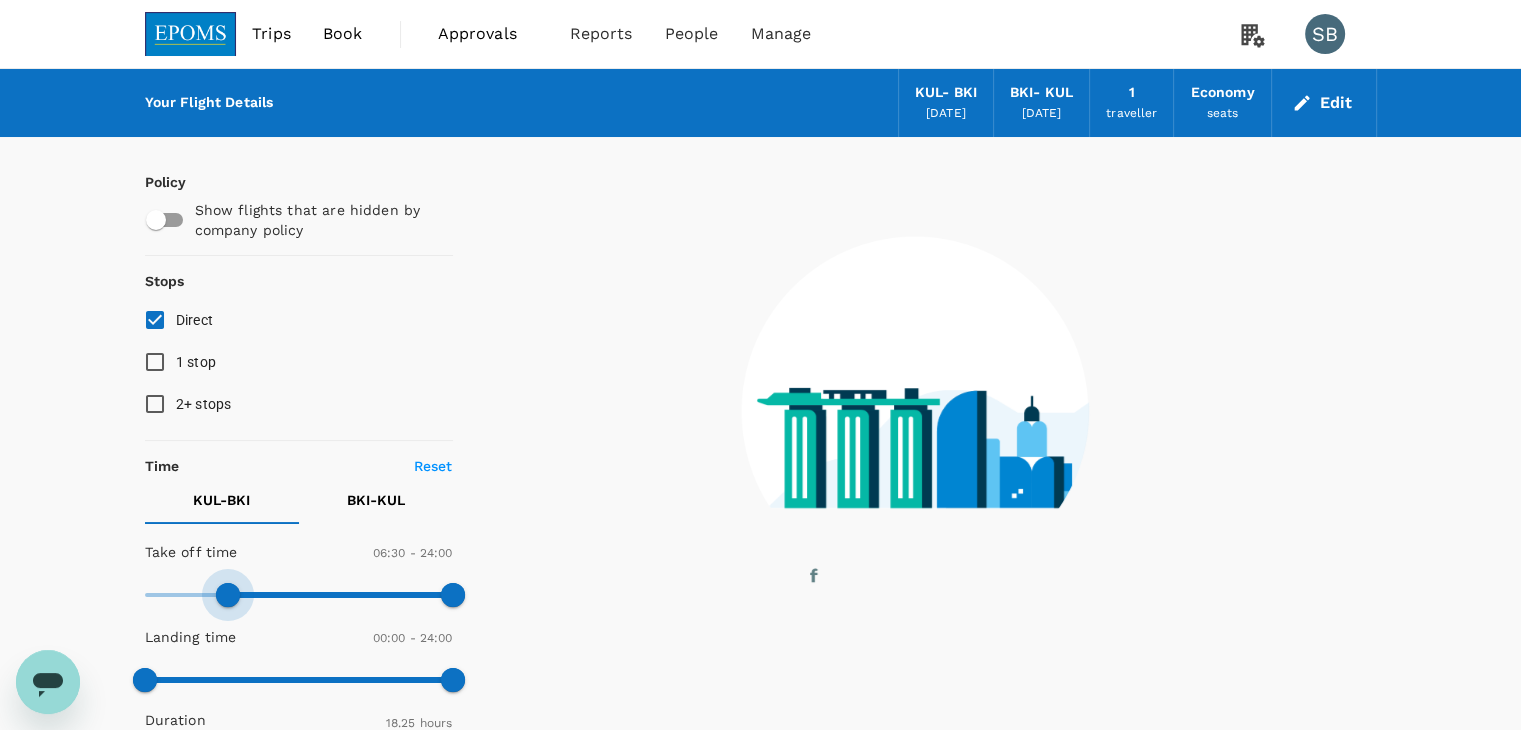 drag, startPoint x: 152, startPoint y: 605, endPoint x: 228, endPoint y: 618, distance: 77.10383 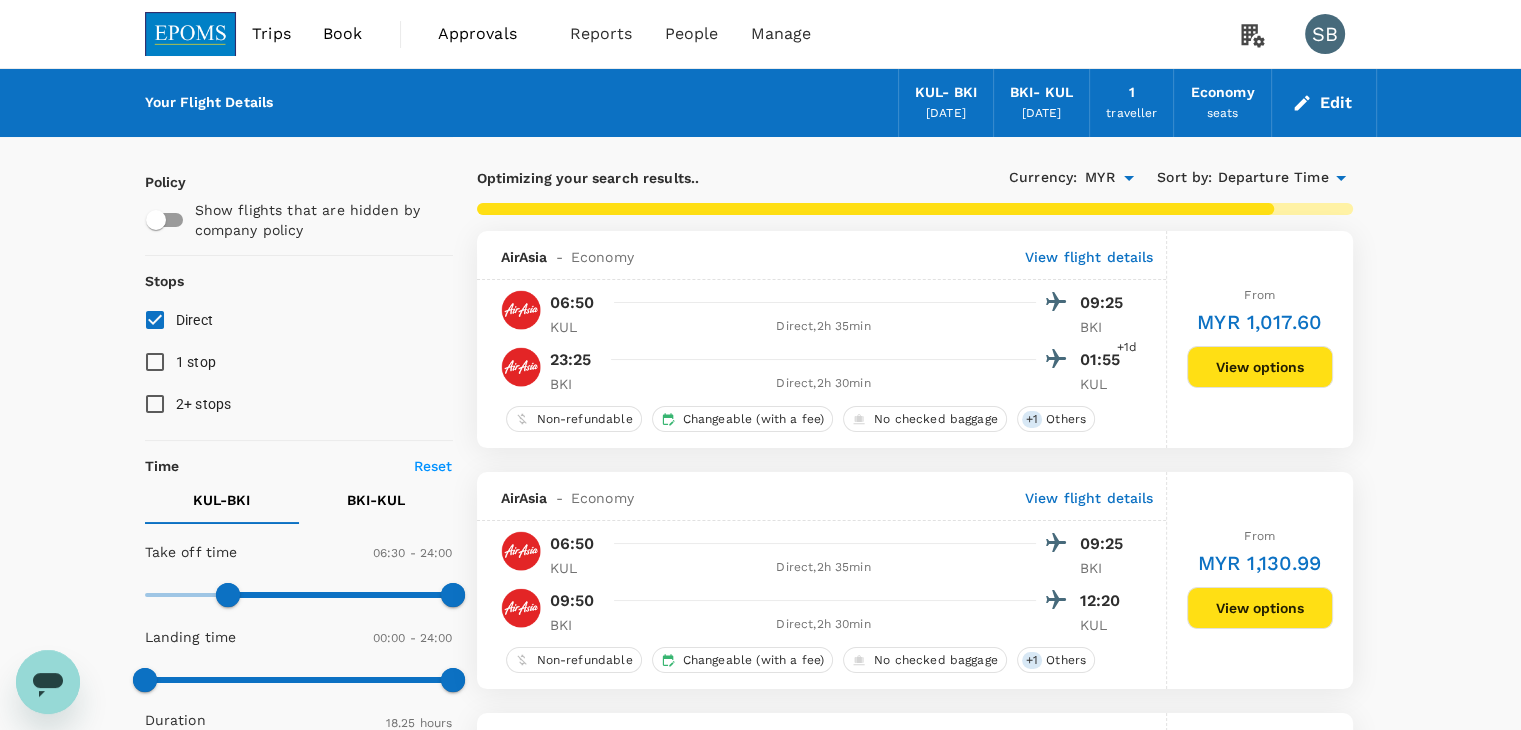 click at bounding box center (191, 34) 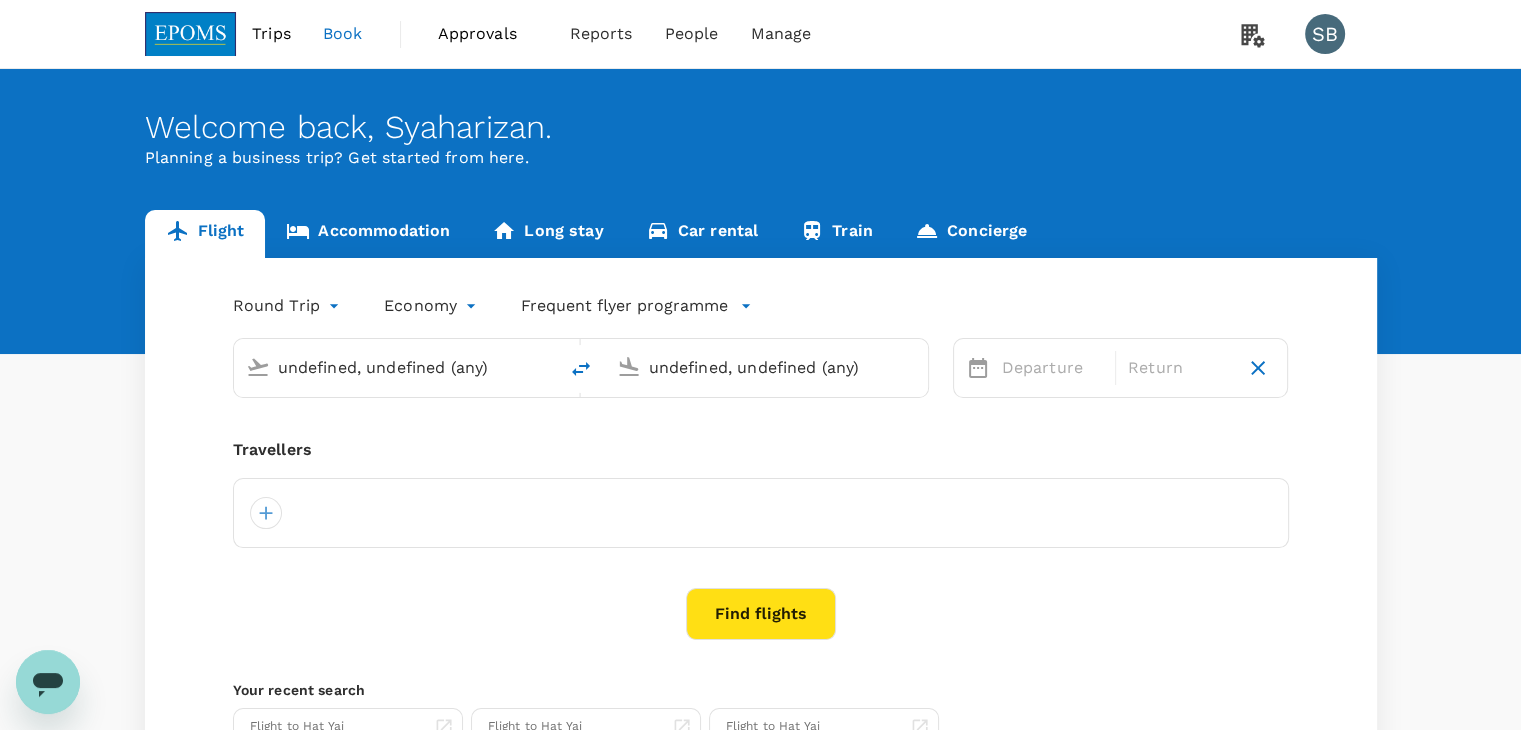 type on "Kuala Lumpur Intl ([GEOGRAPHIC_DATA])" 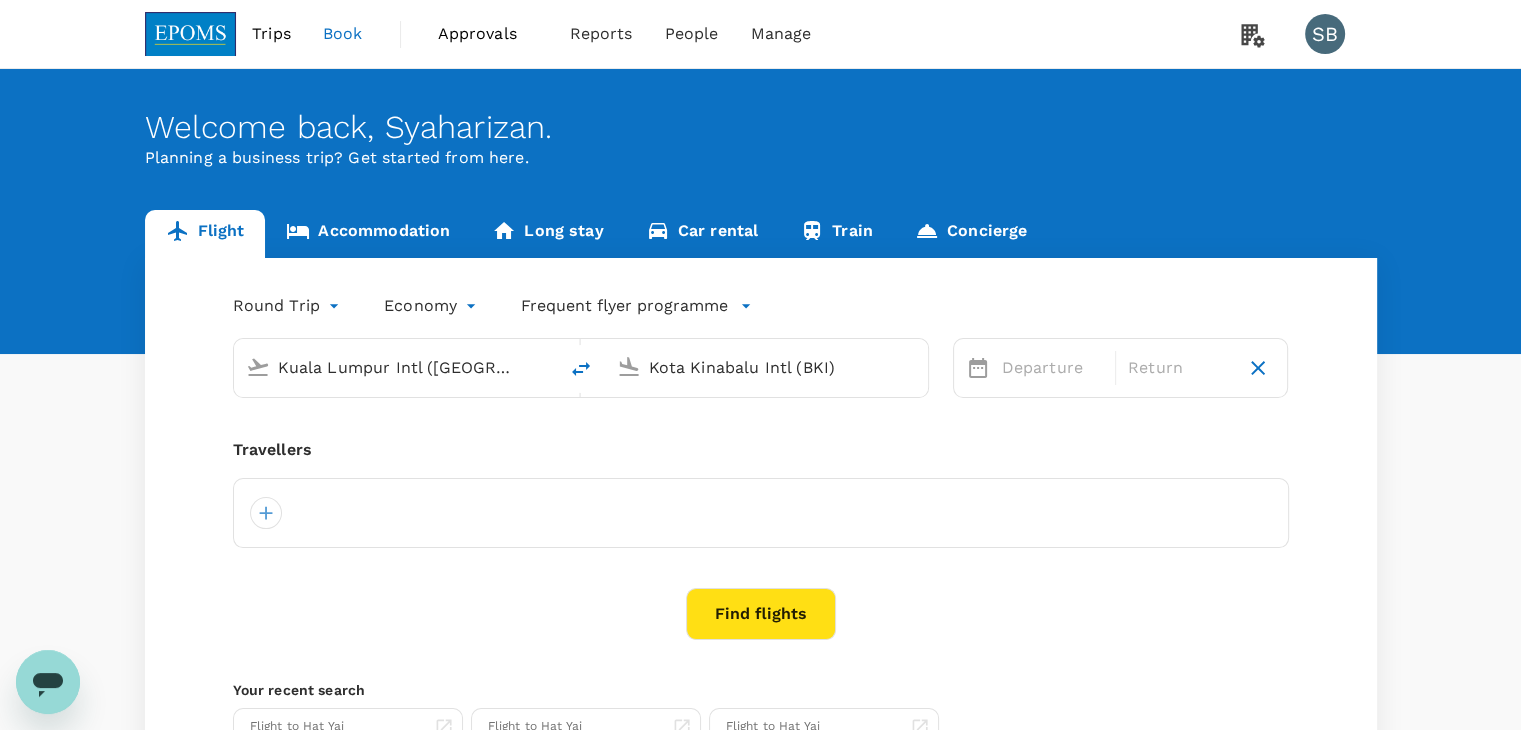 type 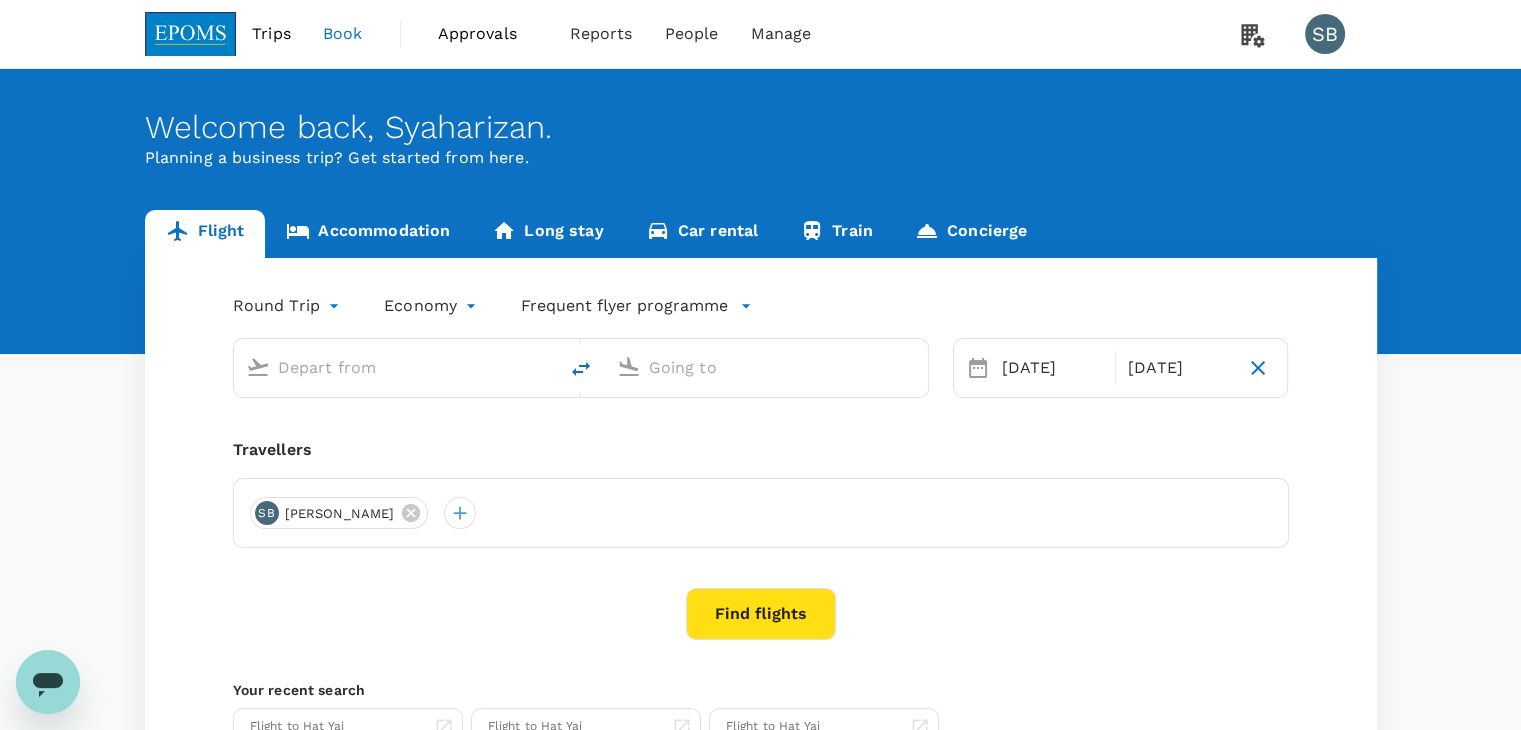 type on "Kuala Lumpur Intl ([GEOGRAPHIC_DATA])" 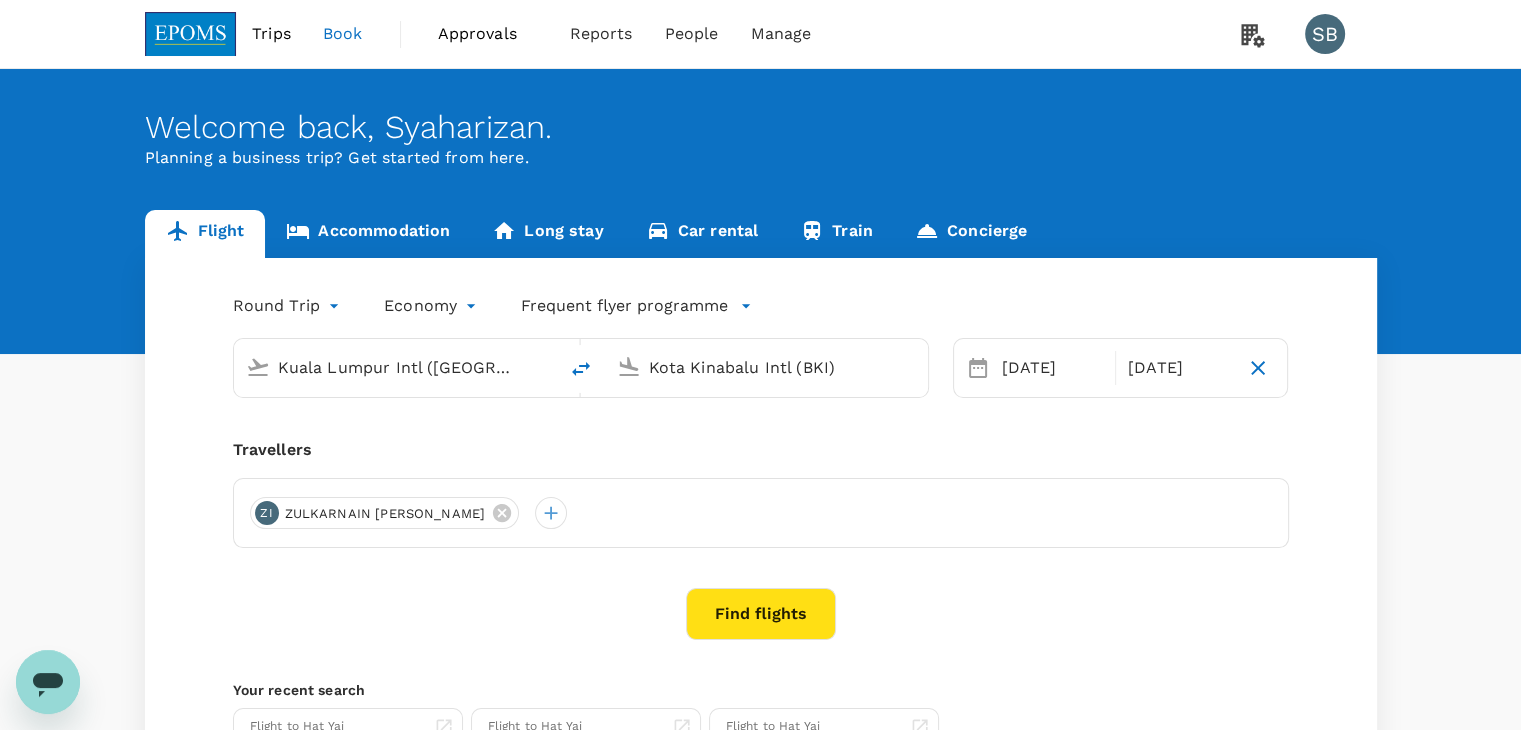 type 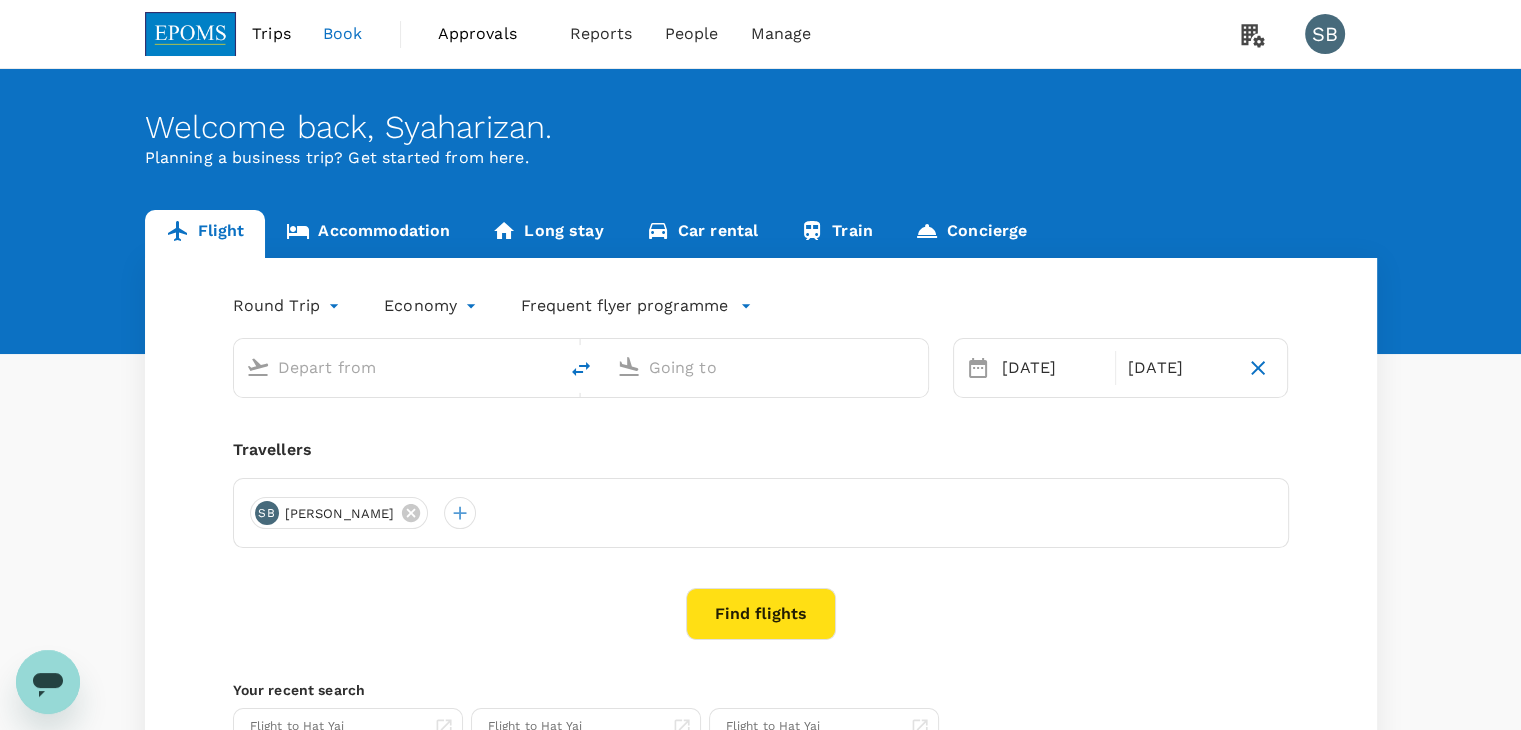 type on "Kuala Lumpur Intl ([GEOGRAPHIC_DATA])" 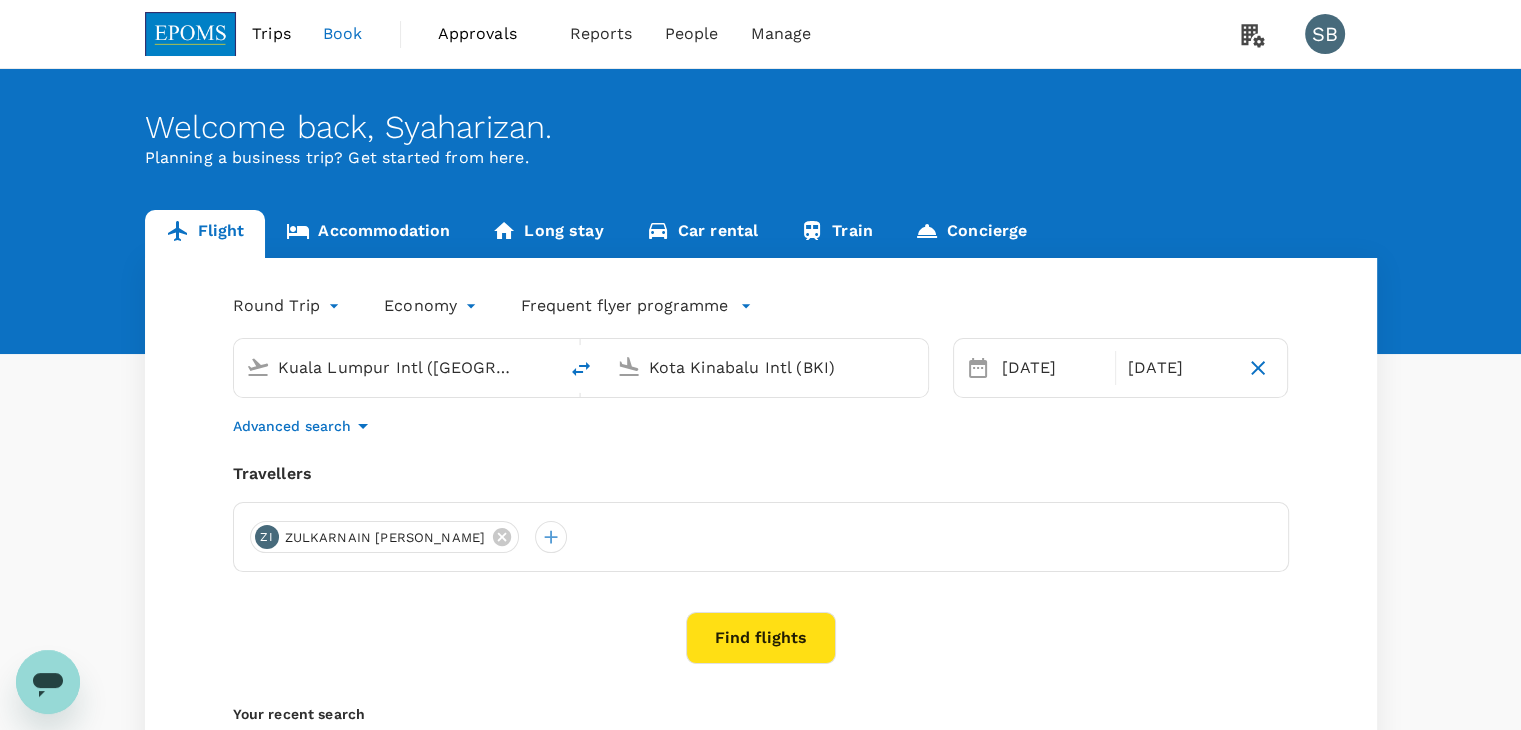 click on "Kota Kinabalu Intl (BKI)" at bounding box center [767, 367] 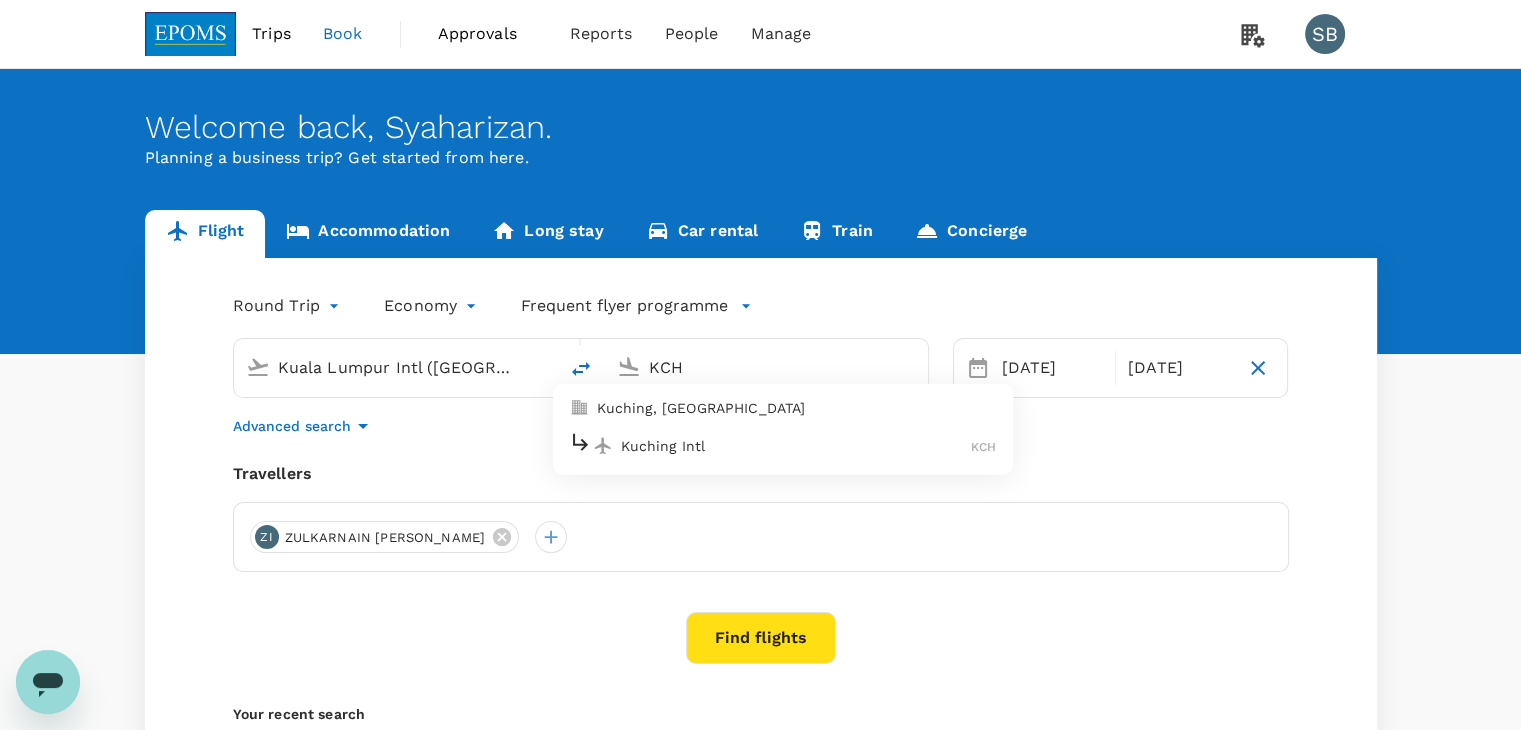 click on "Kuching Intl" at bounding box center [796, 446] 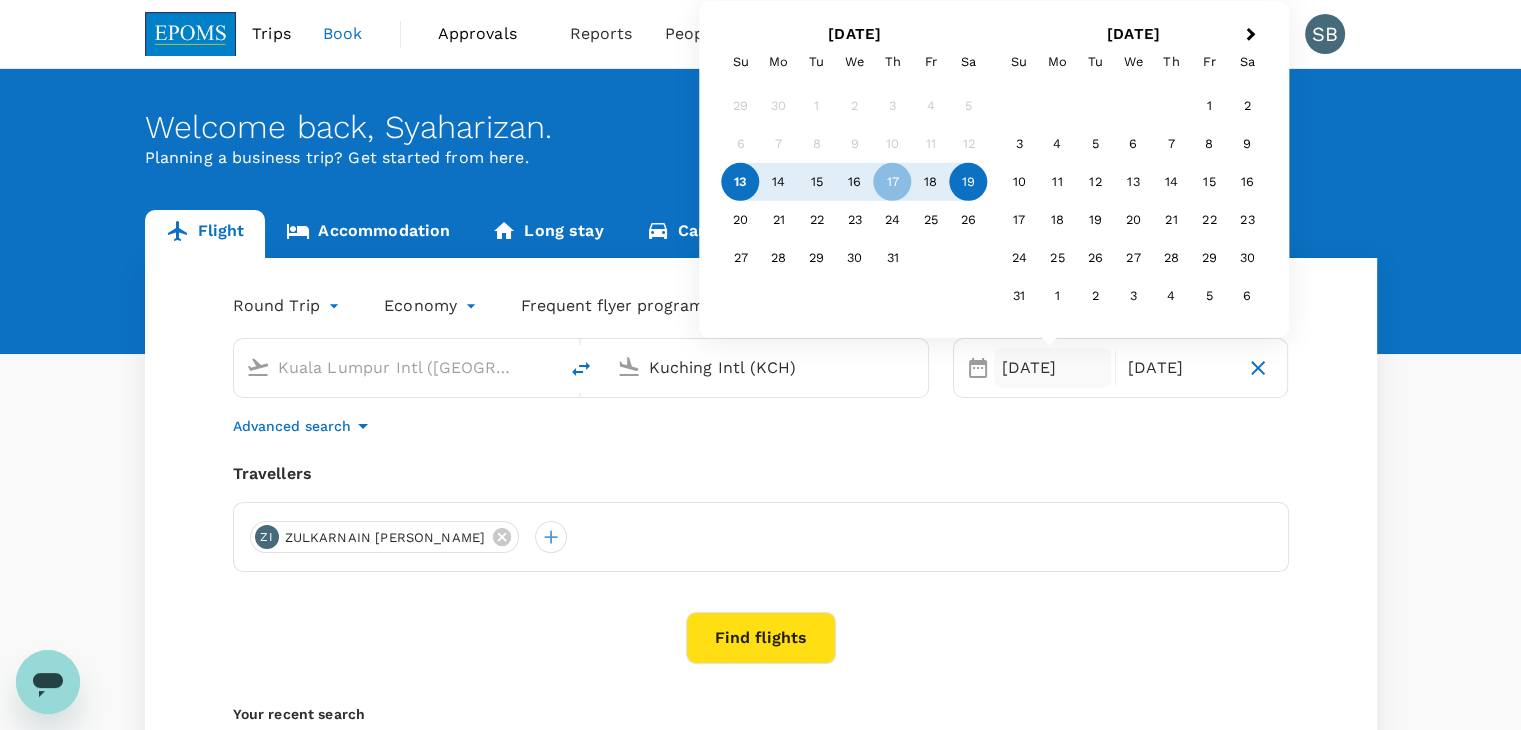 type on "Kuching Intl (KCH)" 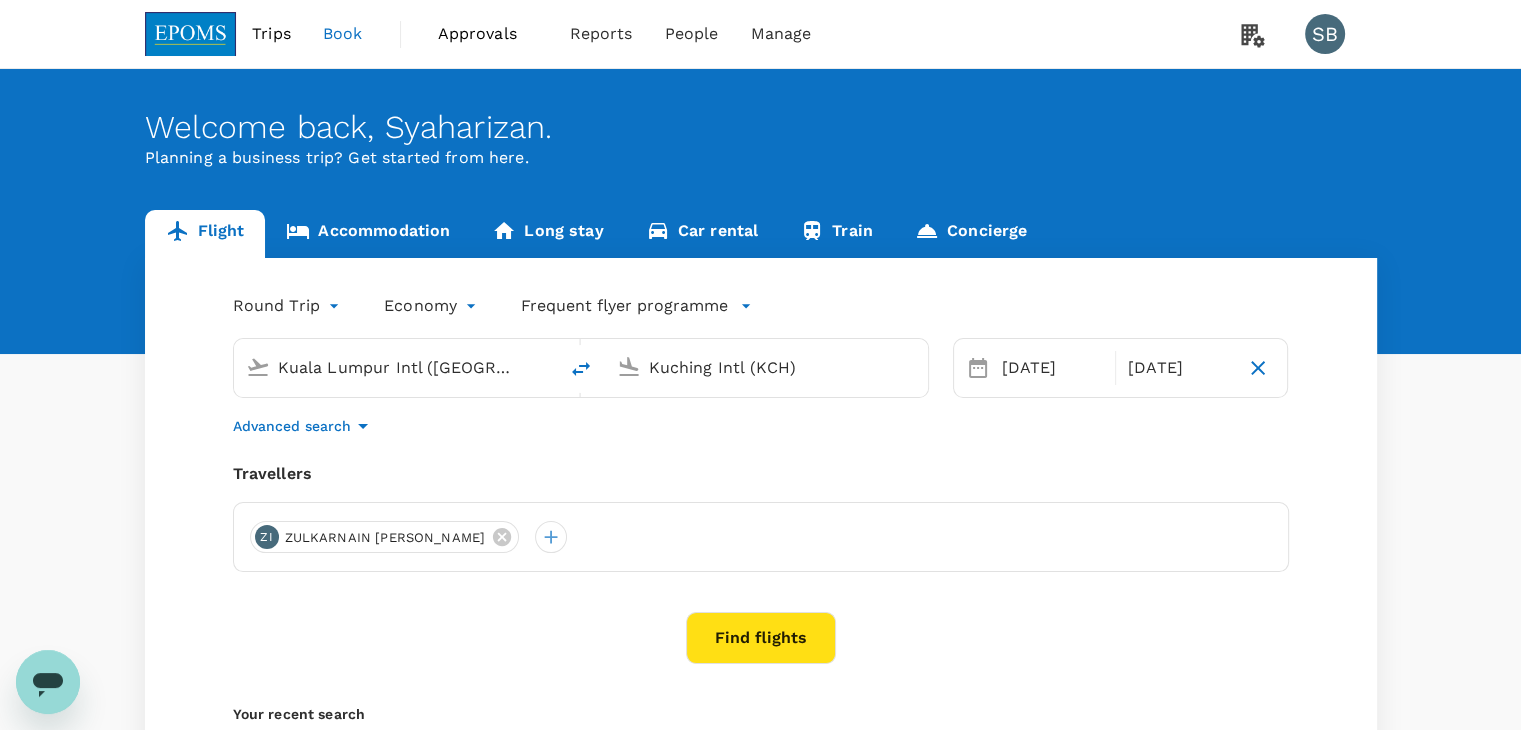 click on "Travellers   ZI ZULKARNAIN ISMAIL" at bounding box center (761, 517) 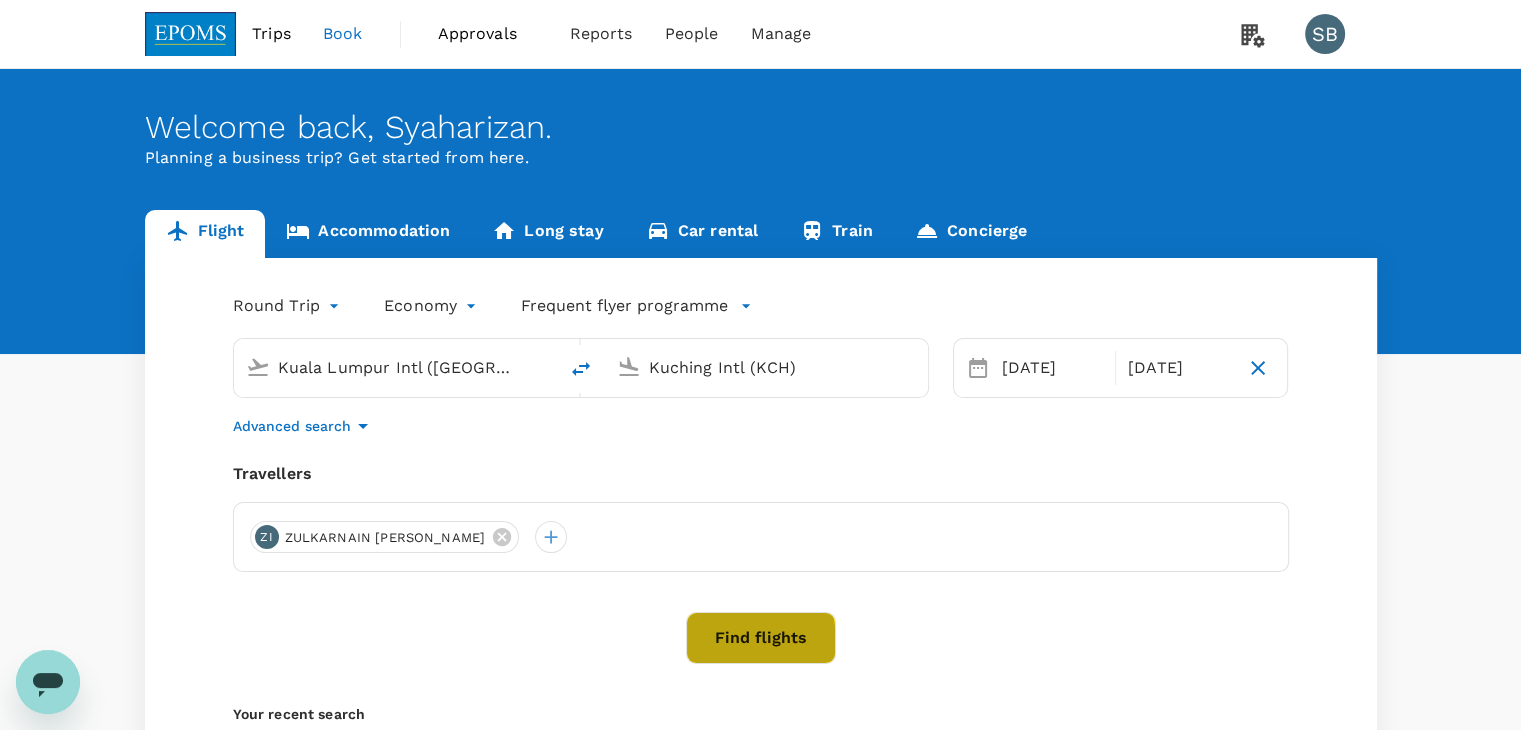 click on "Find flights" at bounding box center (761, 638) 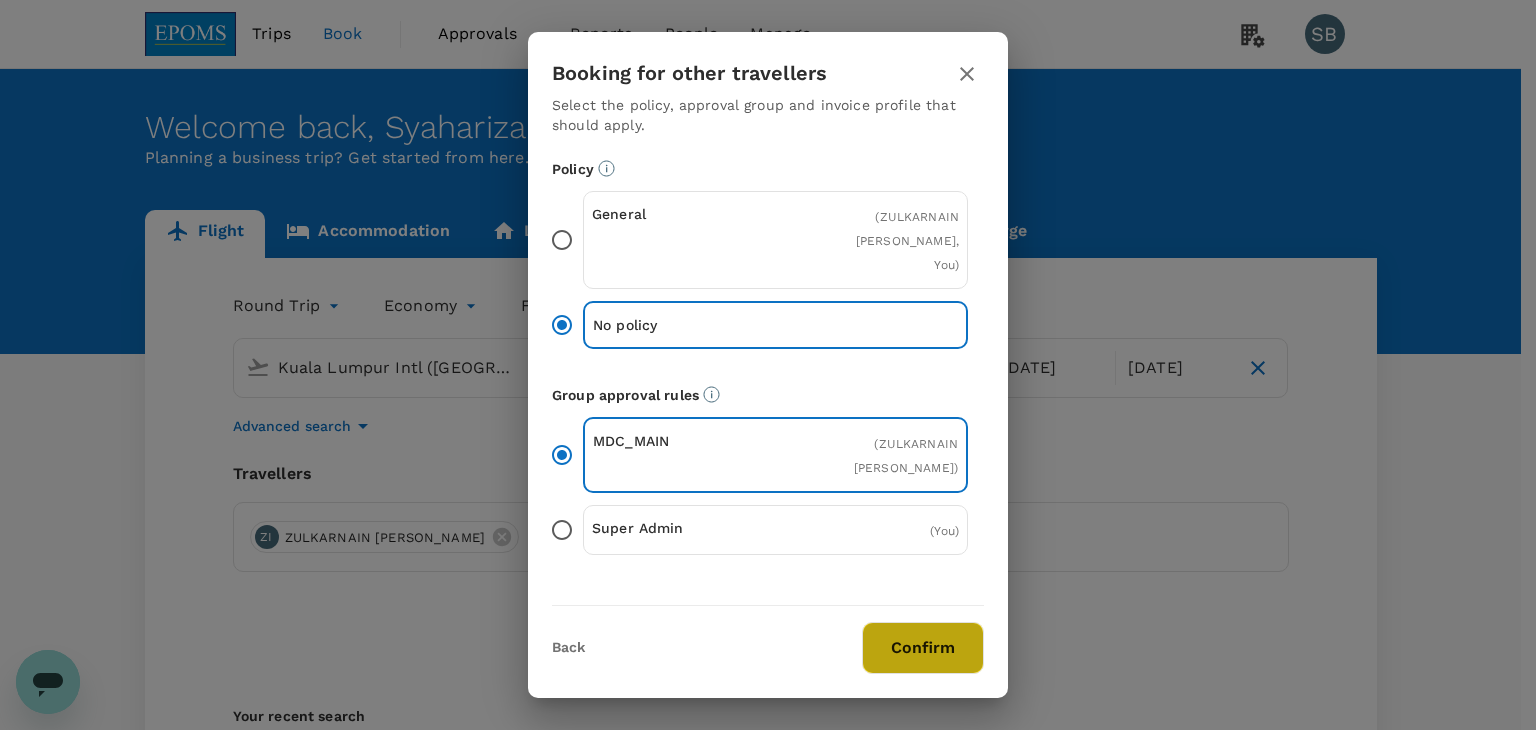 click on "Confirm" at bounding box center (923, 648) 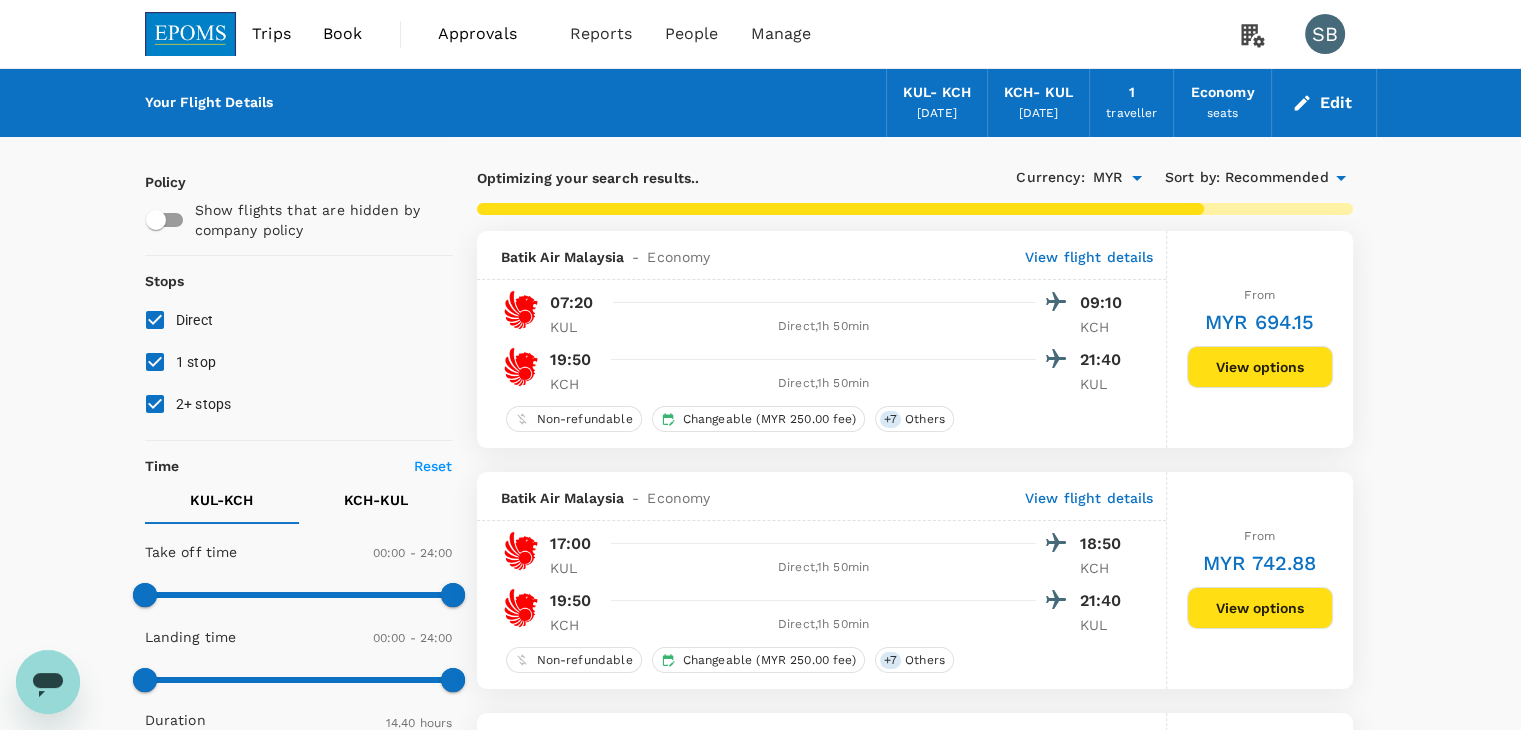 click on "Recommended" at bounding box center [1277, 178] 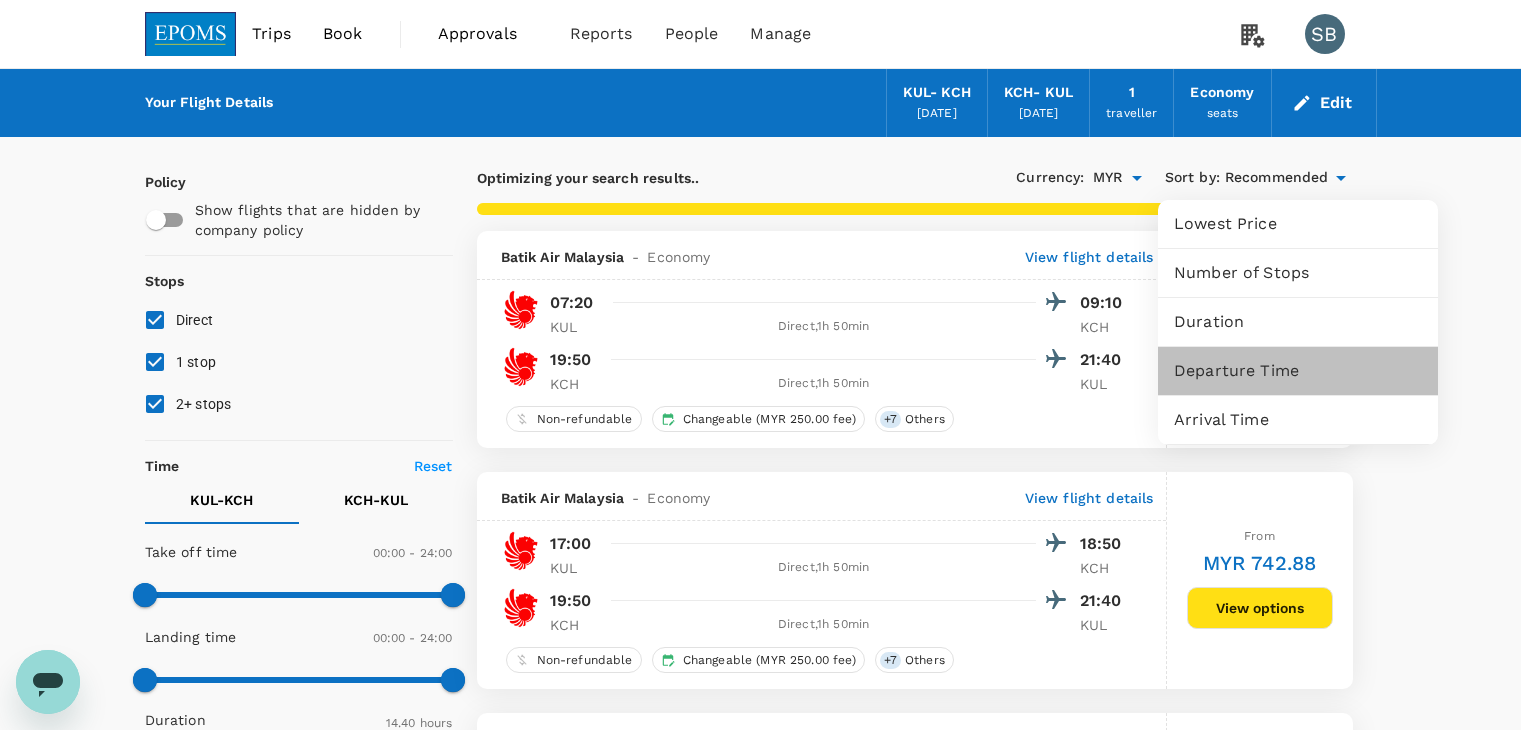 click on "Departure Time" at bounding box center [1298, 371] 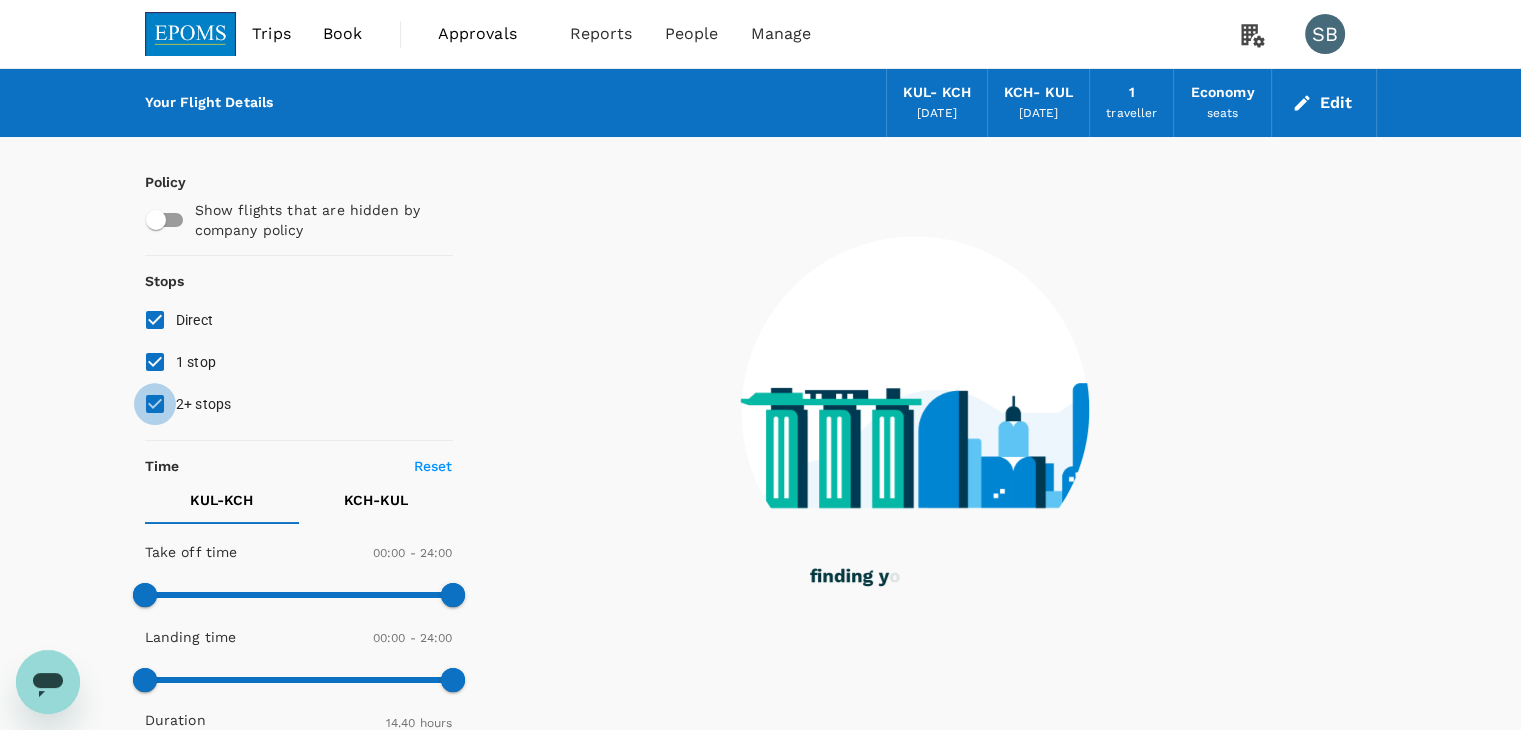 click on "2+ stops" at bounding box center [155, 404] 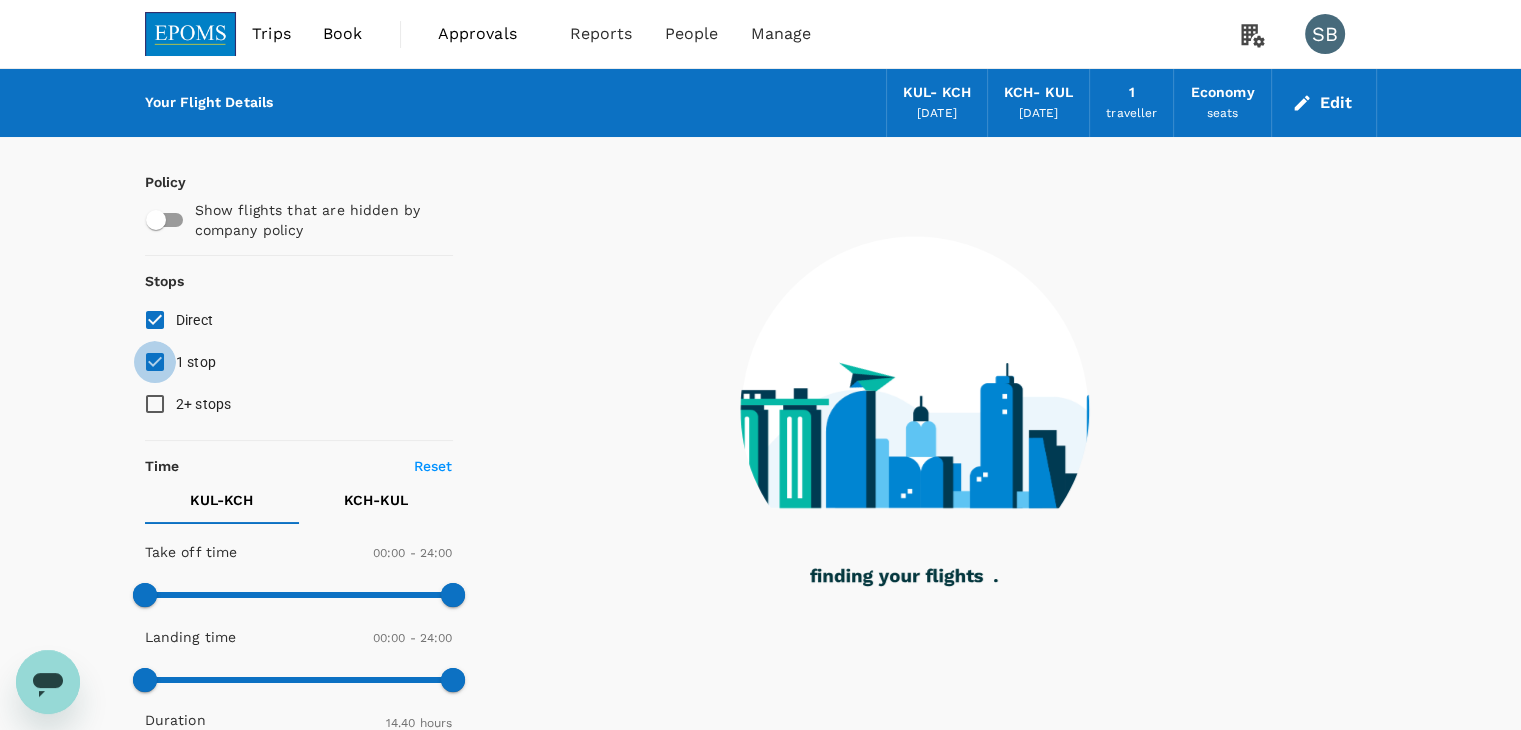 click on "1 stop" at bounding box center [155, 362] 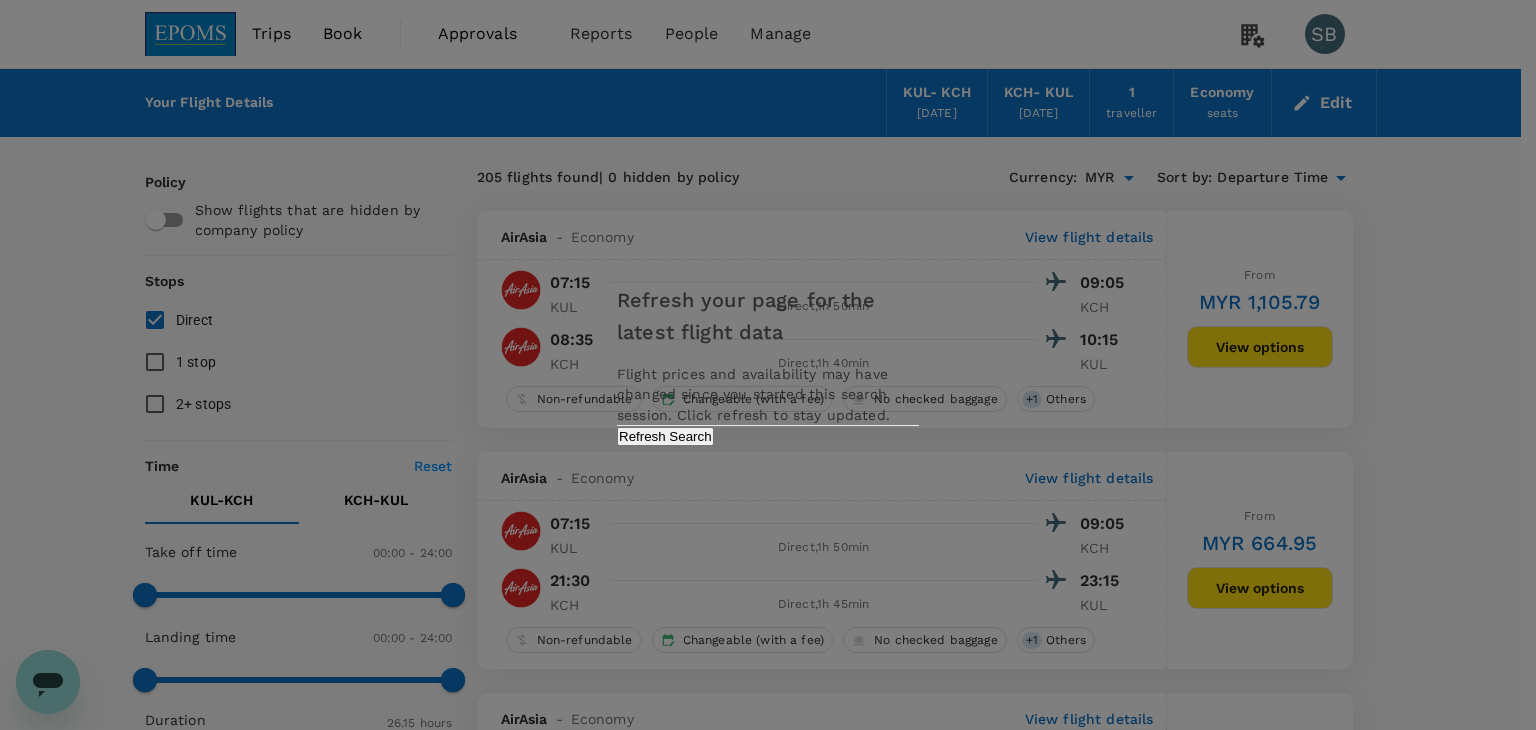 click on "Refresh Search" at bounding box center (665, 436) 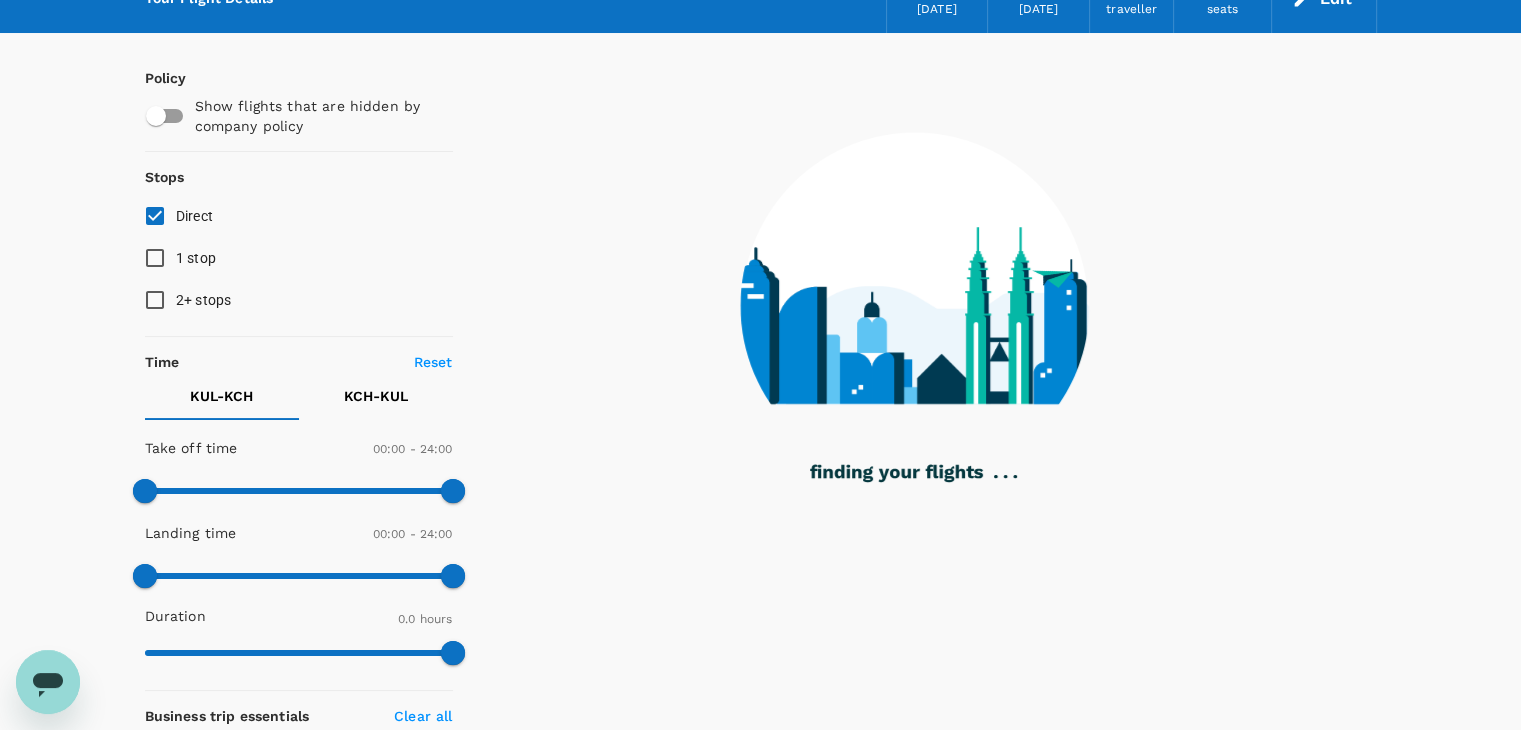 scroll, scrollTop: 0, scrollLeft: 0, axis: both 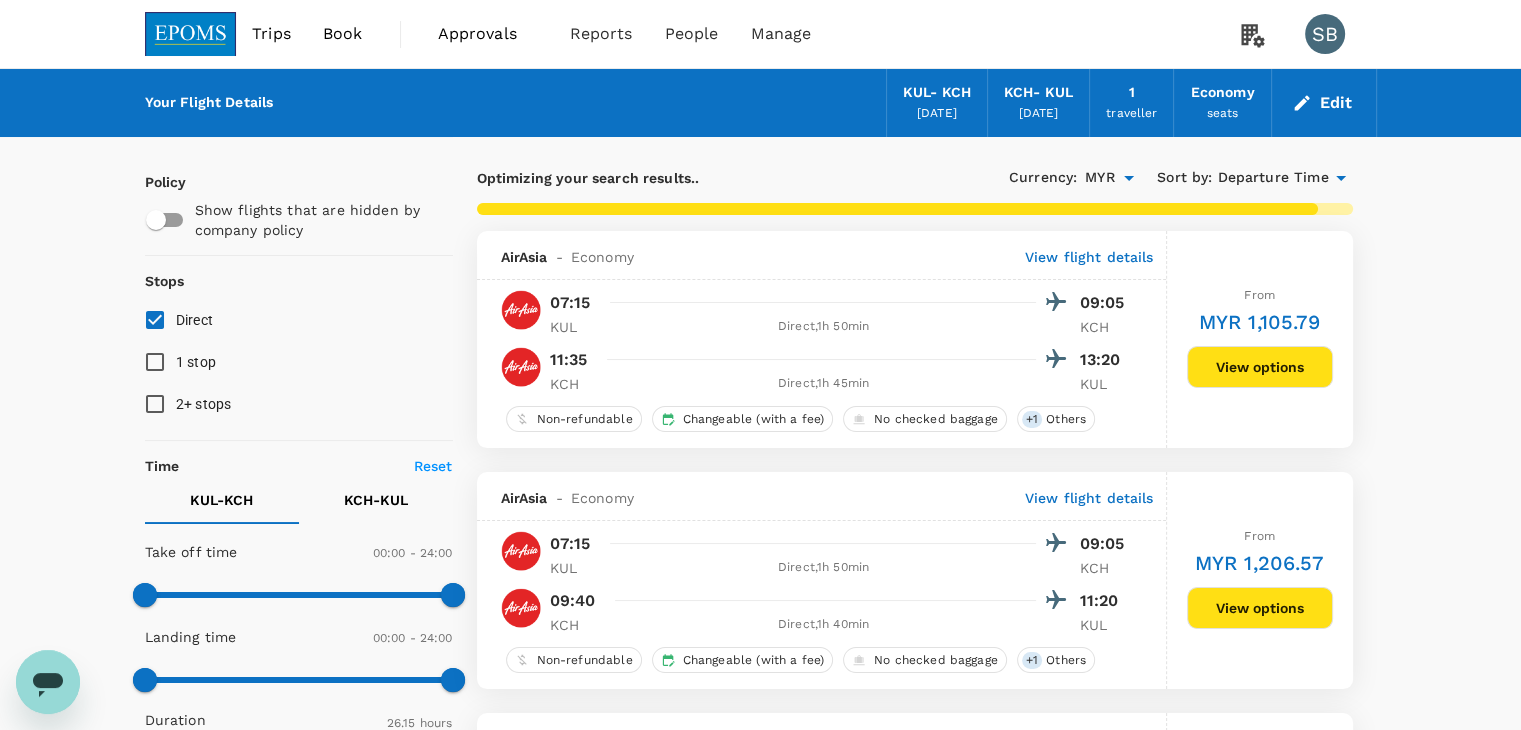 type on "1575" 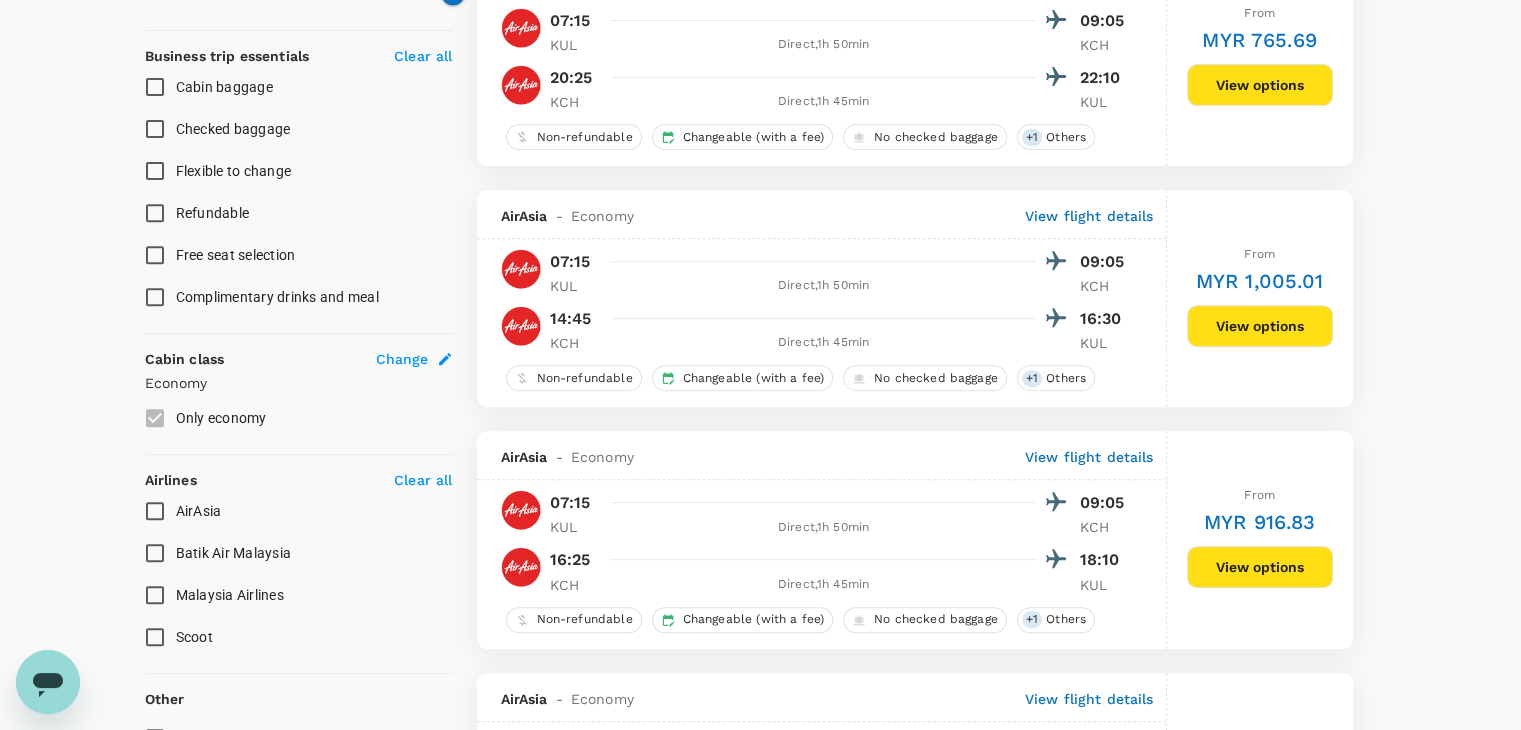 scroll, scrollTop: 1000, scrollLeft: 0, axis: vertical 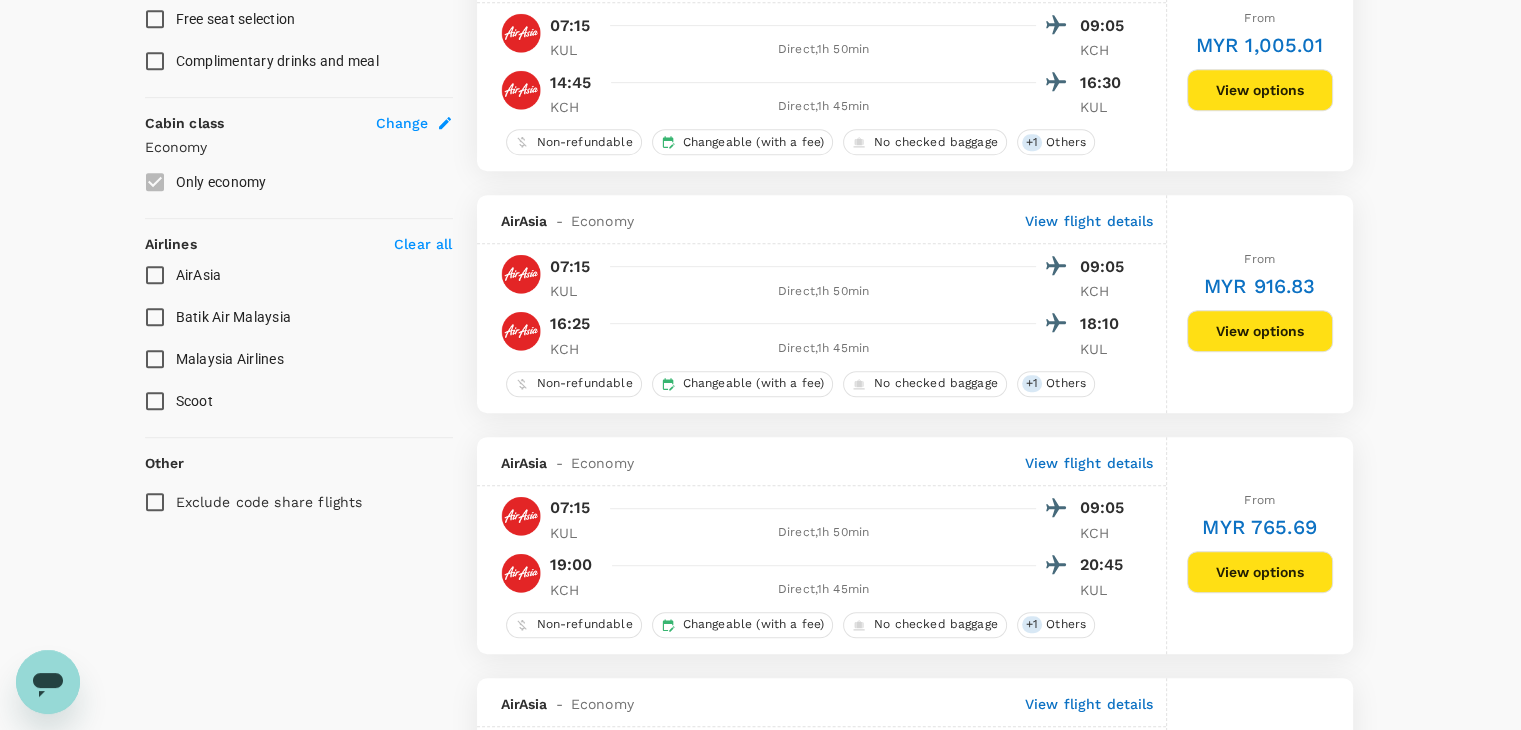 click on "Malaysia Airlines" at bounding box center (155, 359) 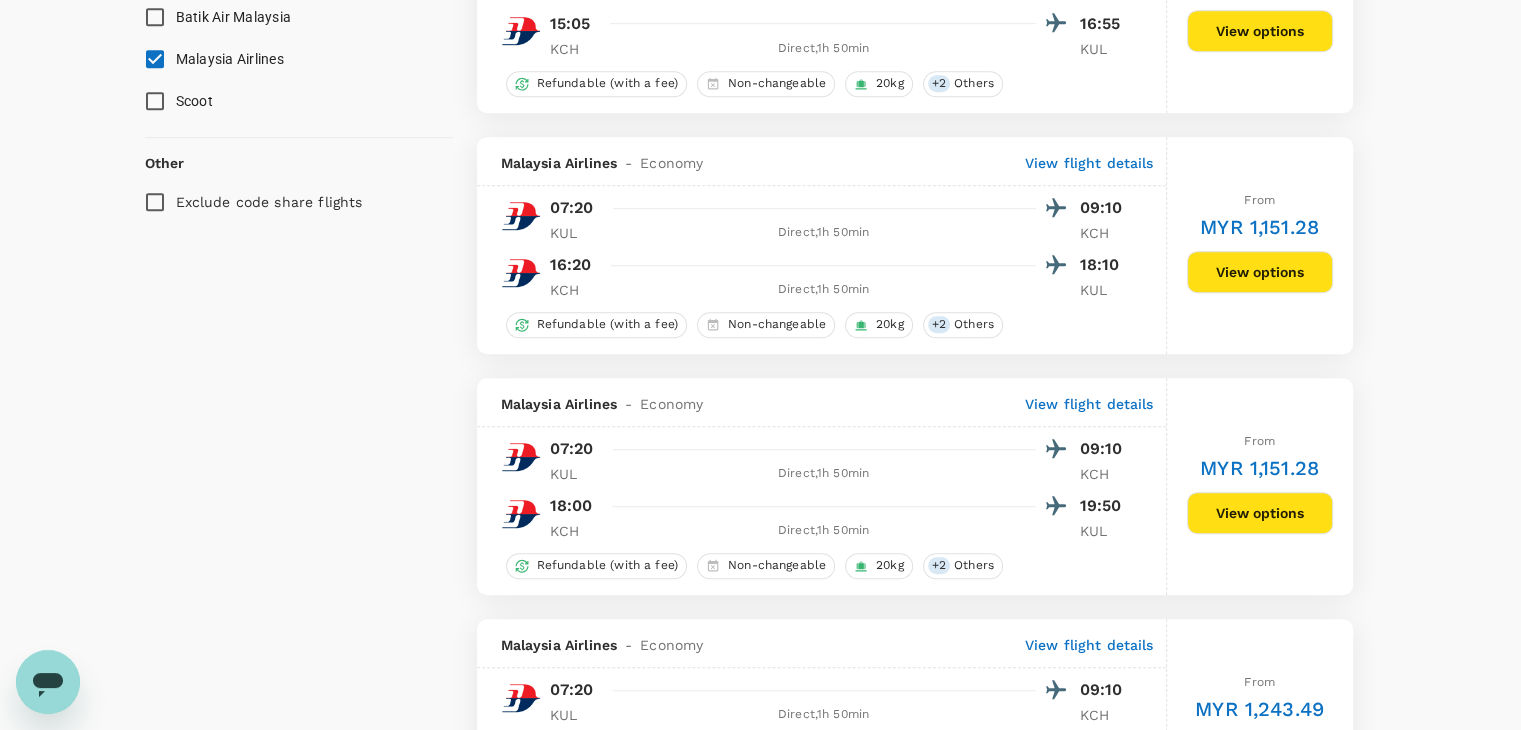 scroll, scrollTop: 1400, scrollLeft: 0, axis: vertical 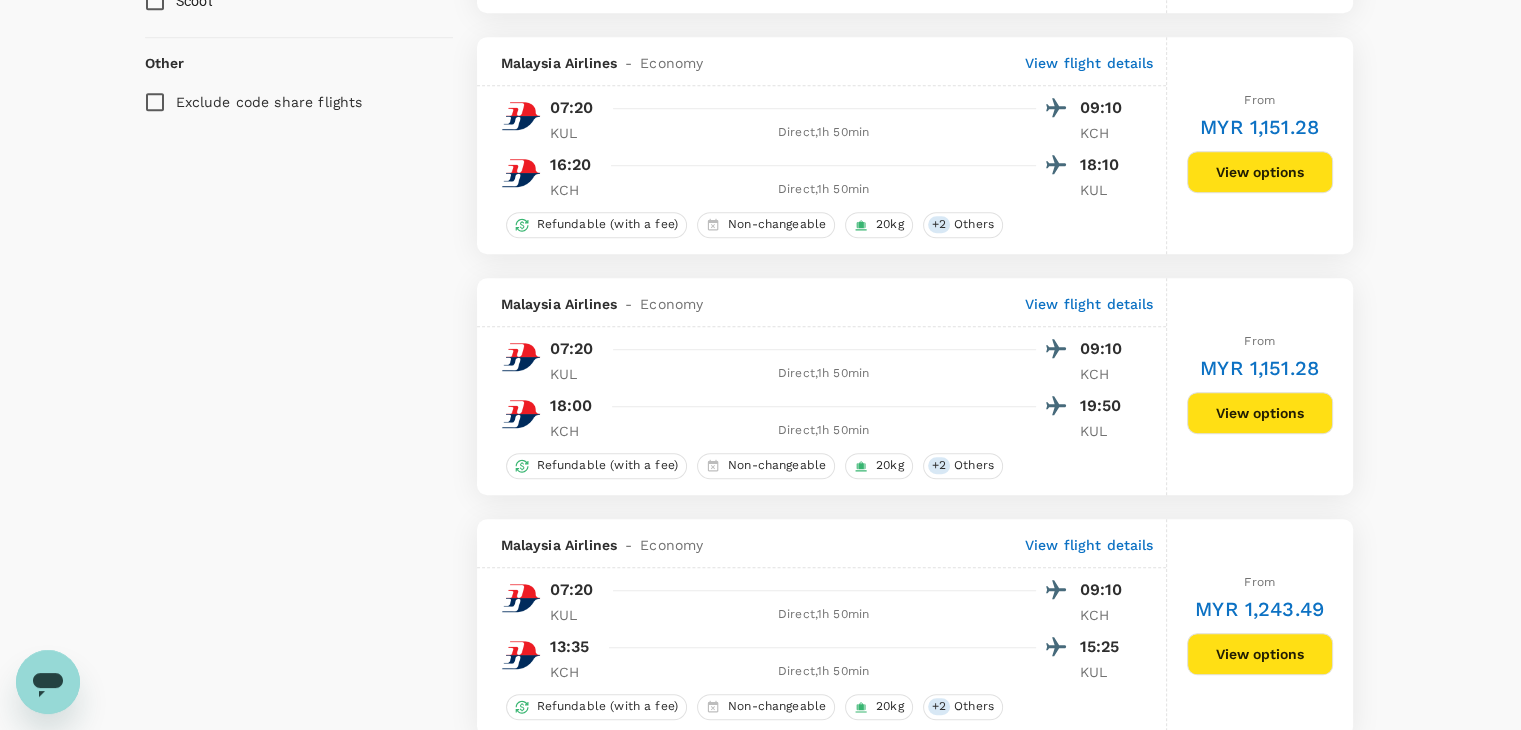 click on "View options" at bounding box center (1260, 413) 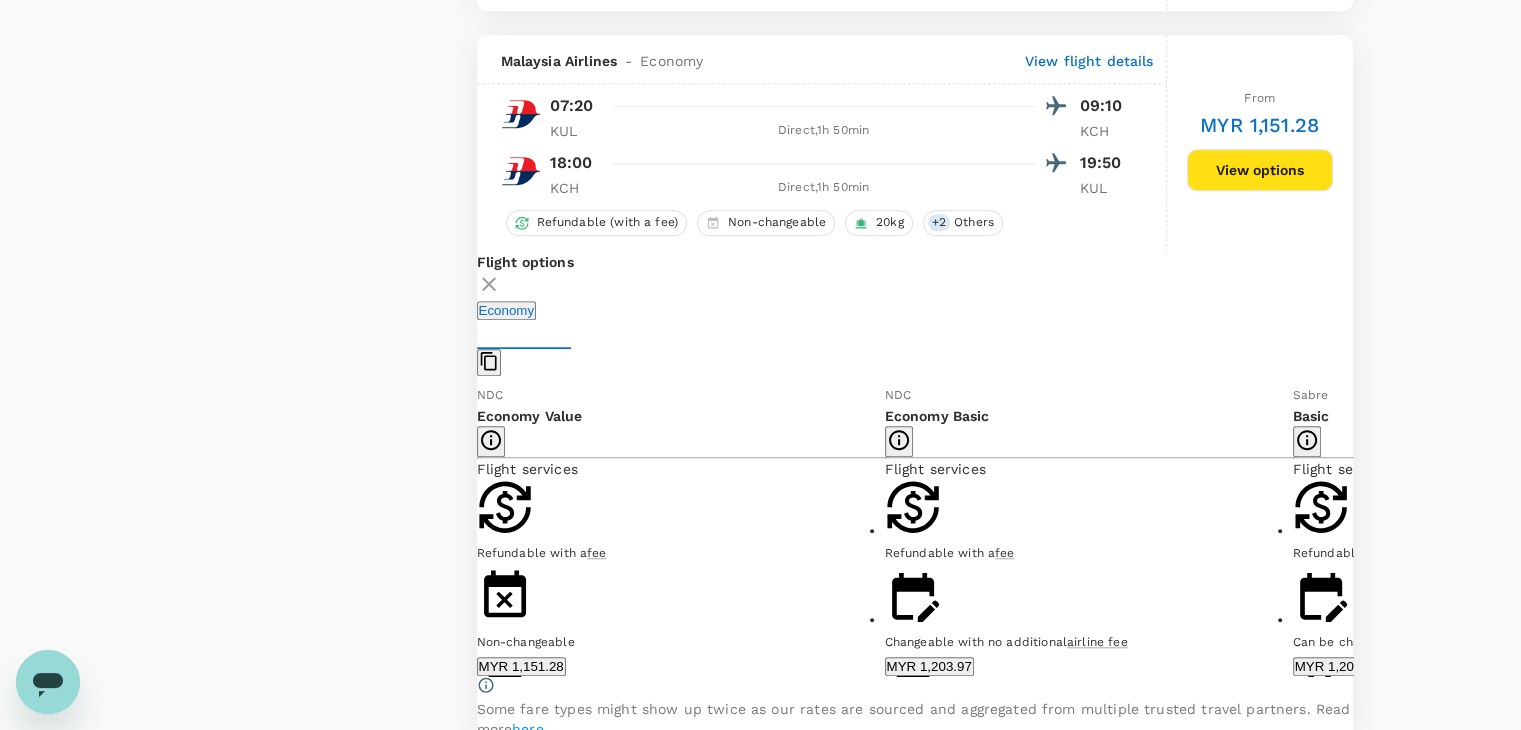 scroll, scrollTop: 1680, scrollLeft: 0, axis: vertical 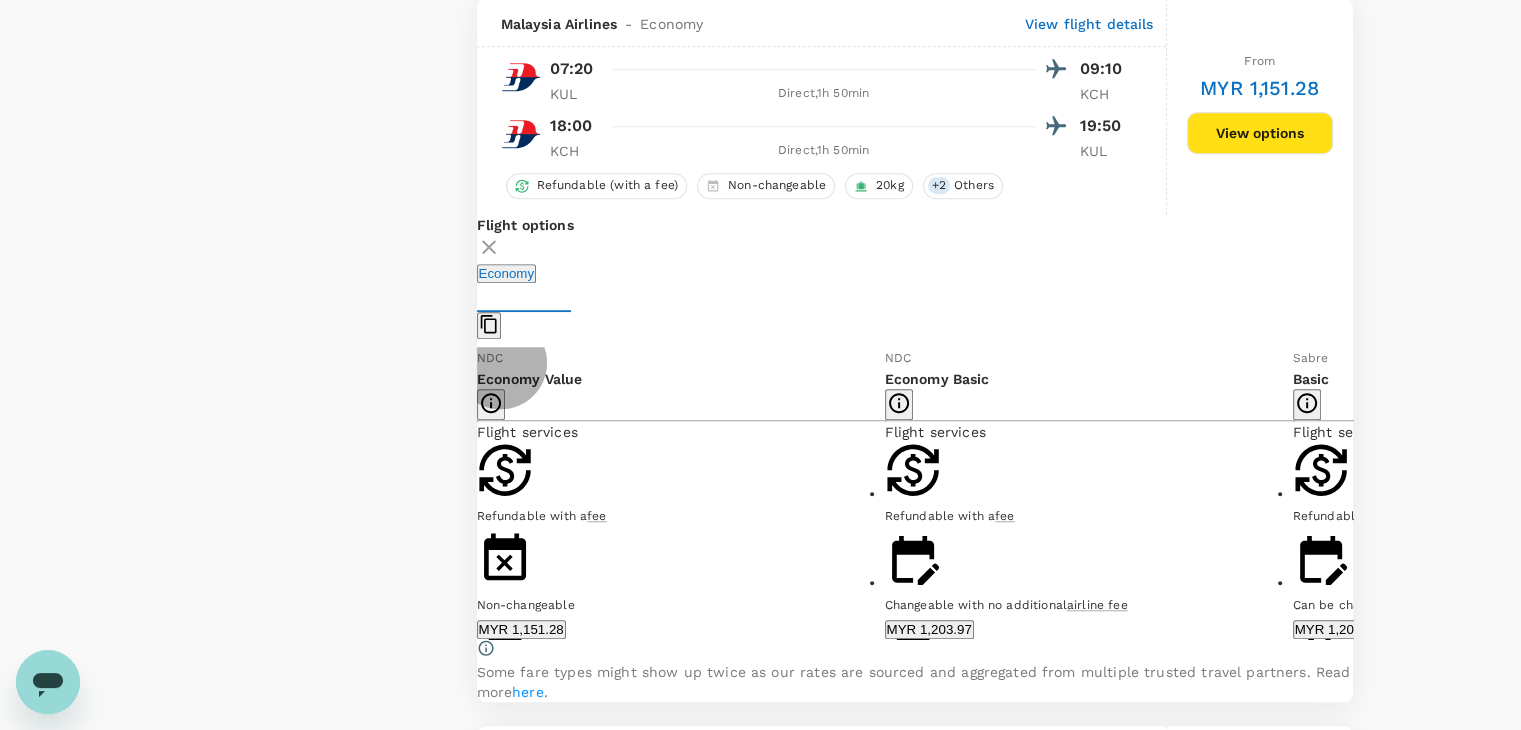 click on "Show more" at bounding box center [1328, 771] 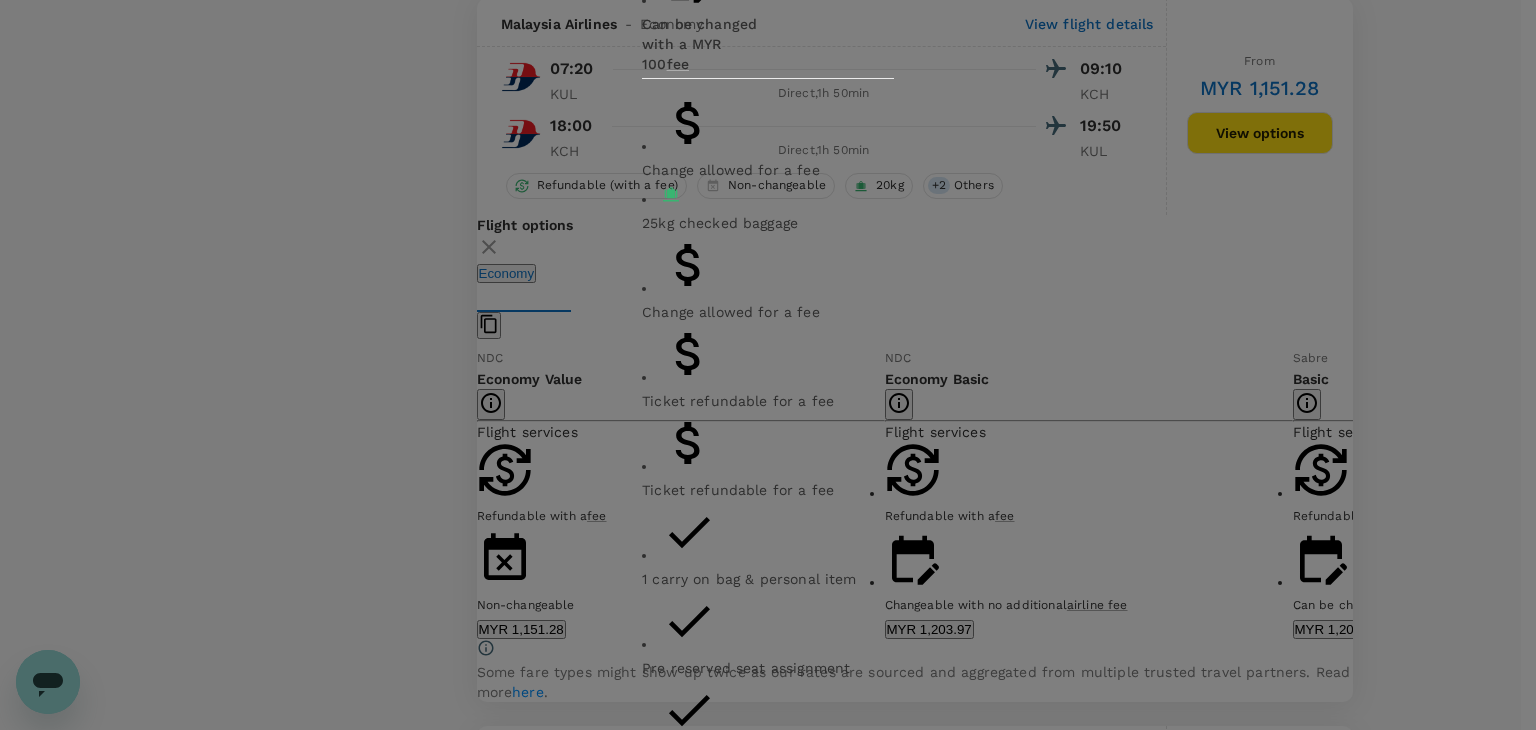 click 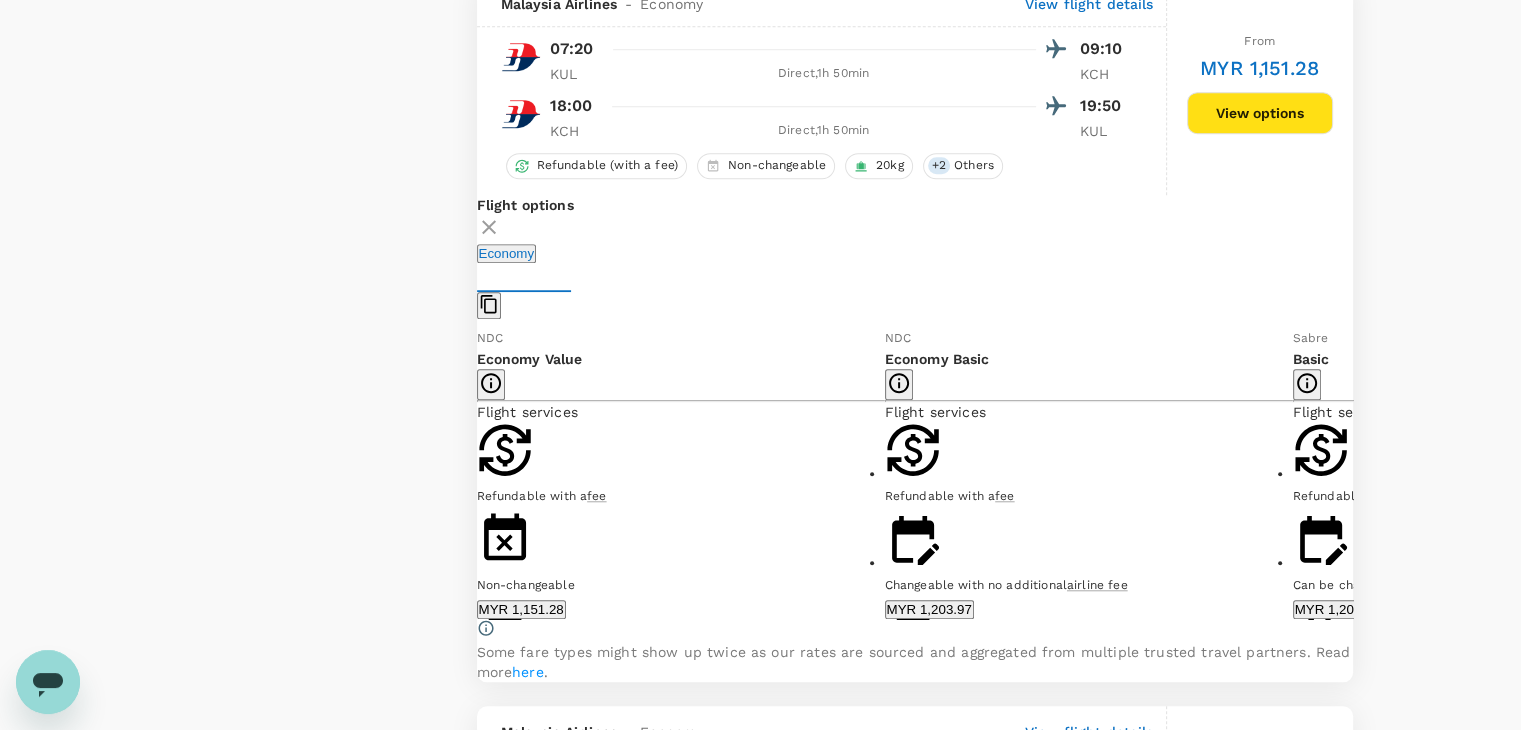 click 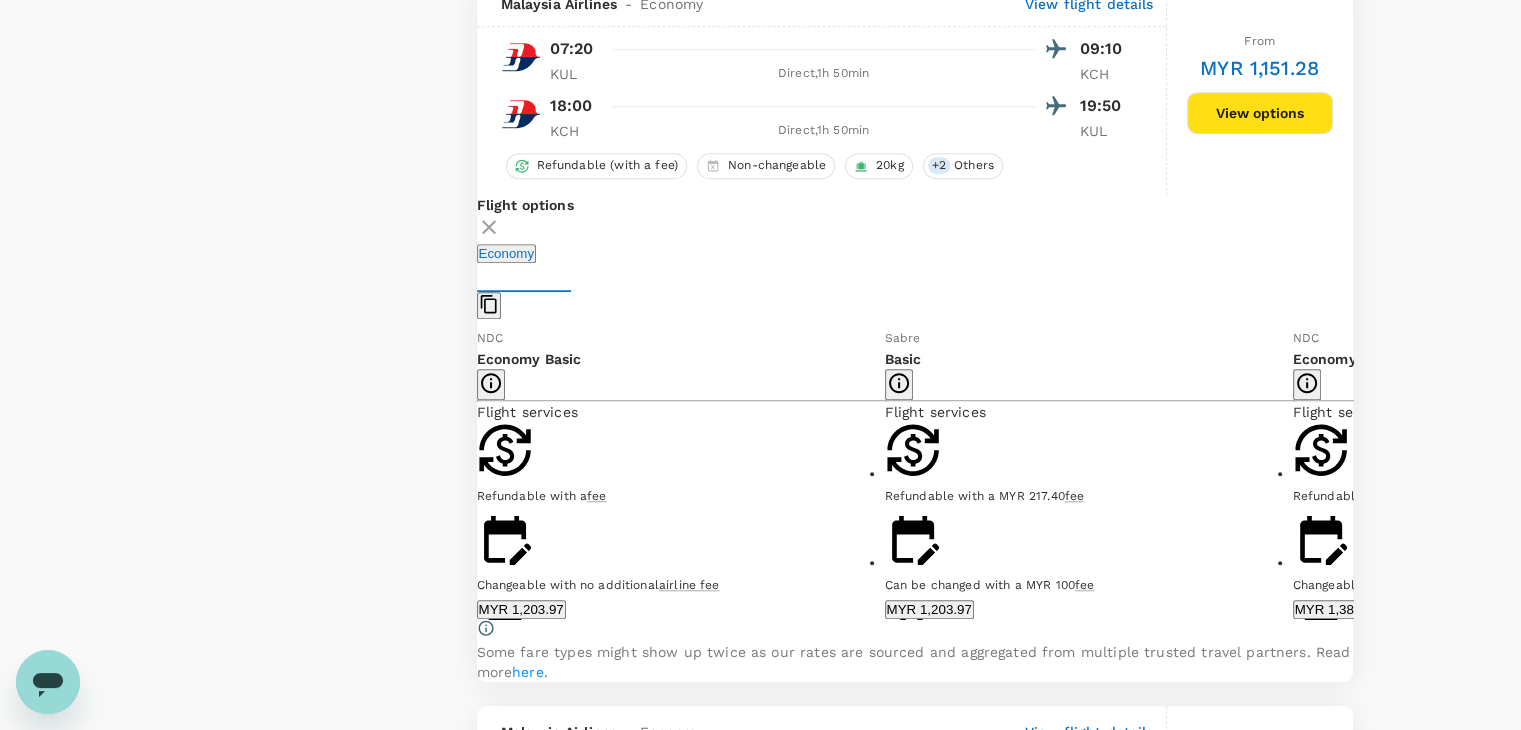 click 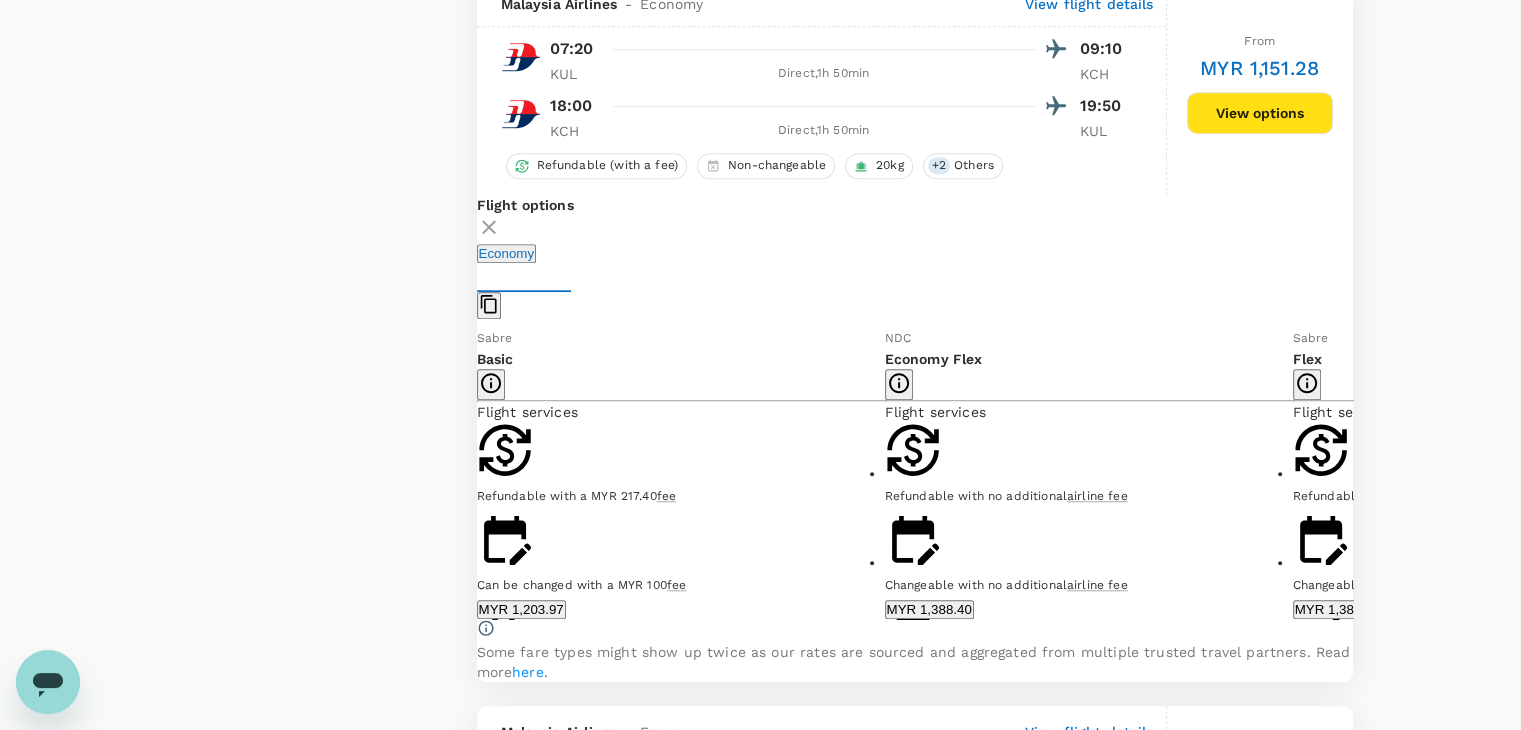 click 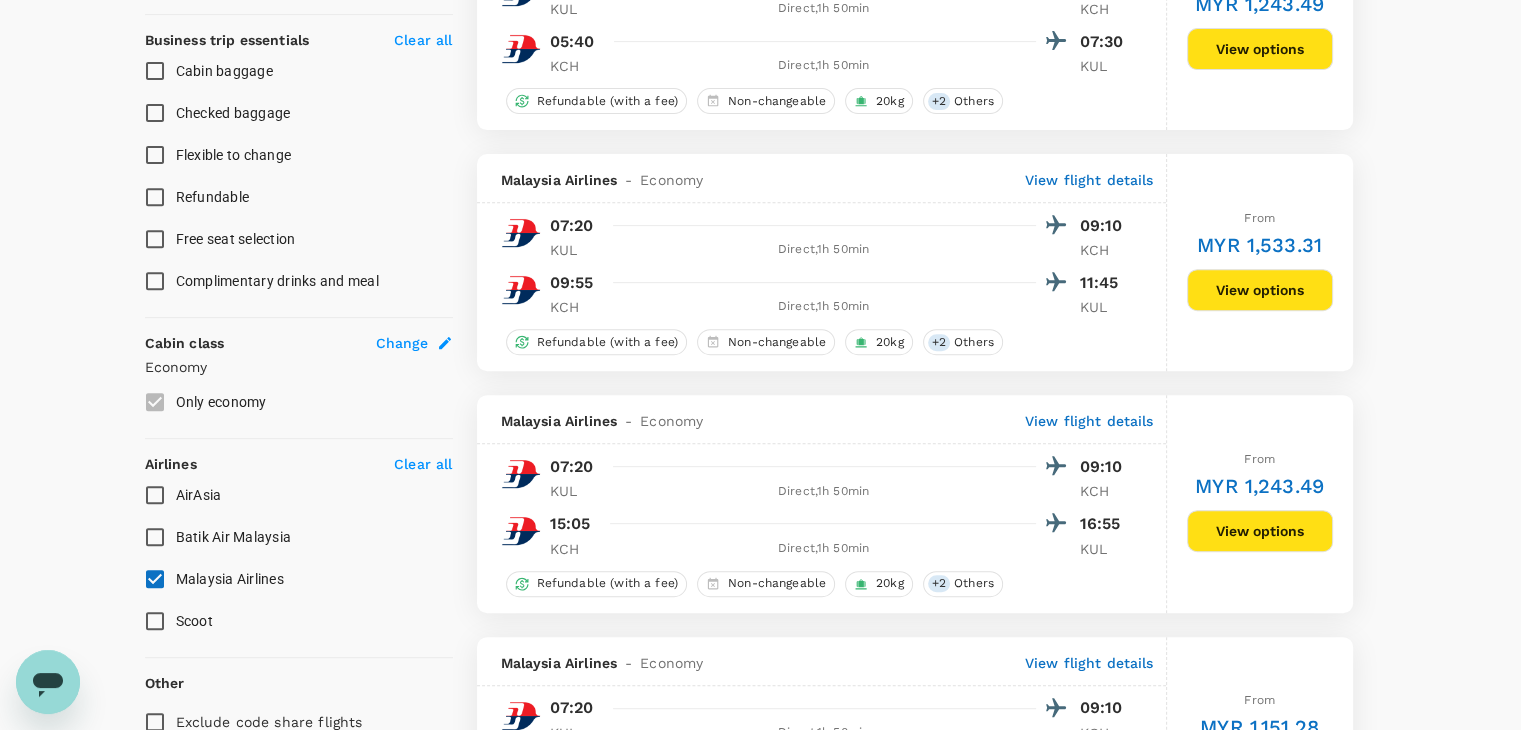 scroll, scrollTop: 680, scrollLeft: 0, axis: vertical 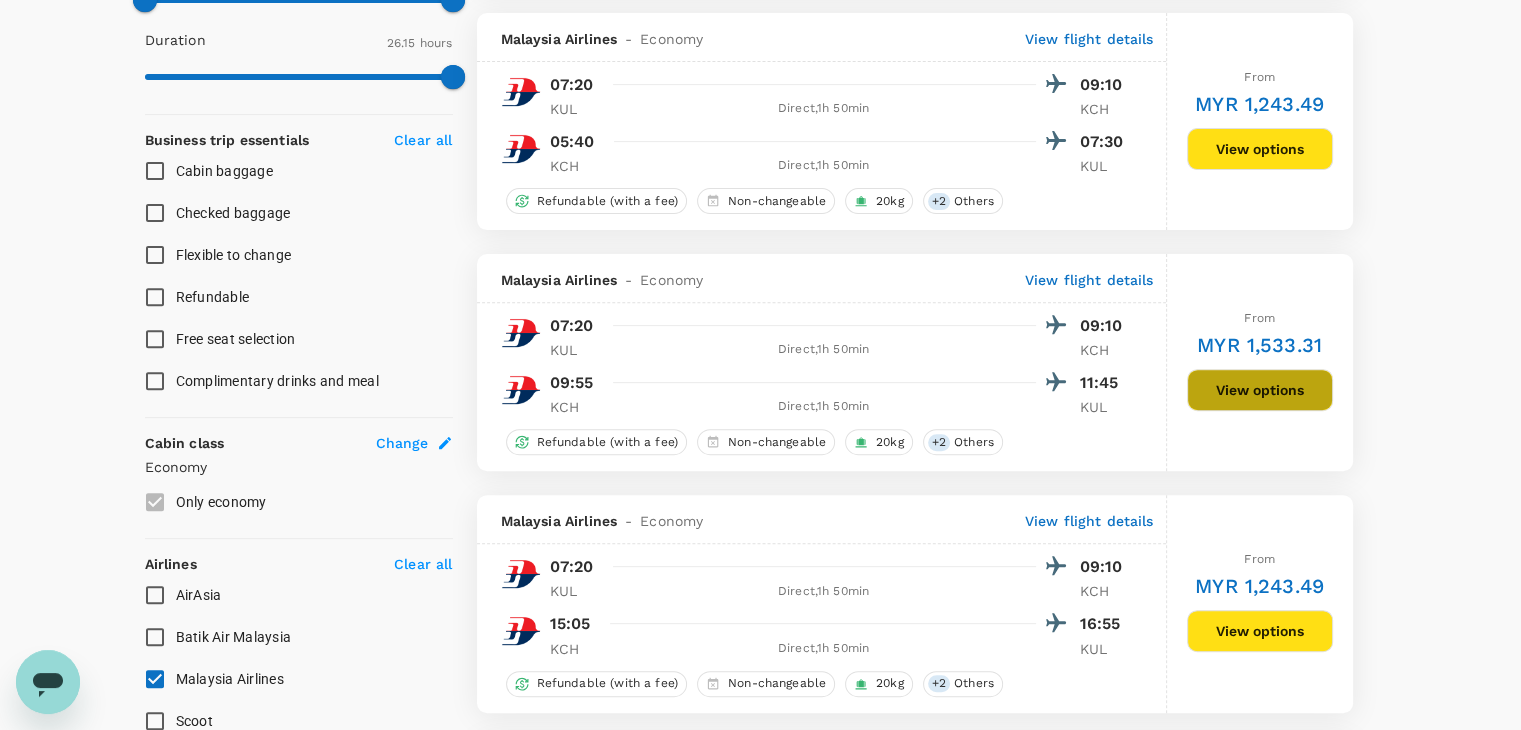 click on "View options" at bounding box center [1260, 390] 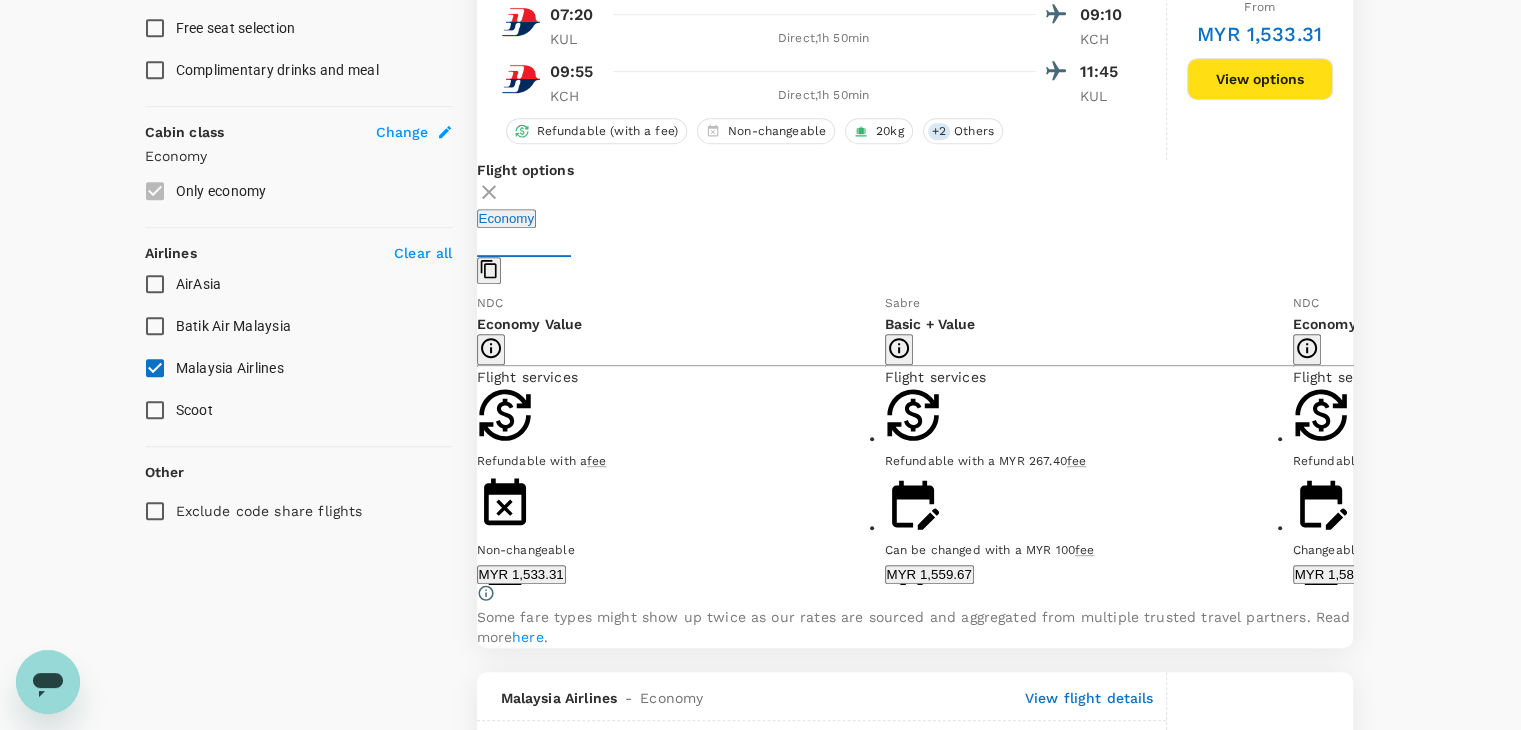 scroll, scrollTop: 1036, scrollLeft: 0, axis: vertical 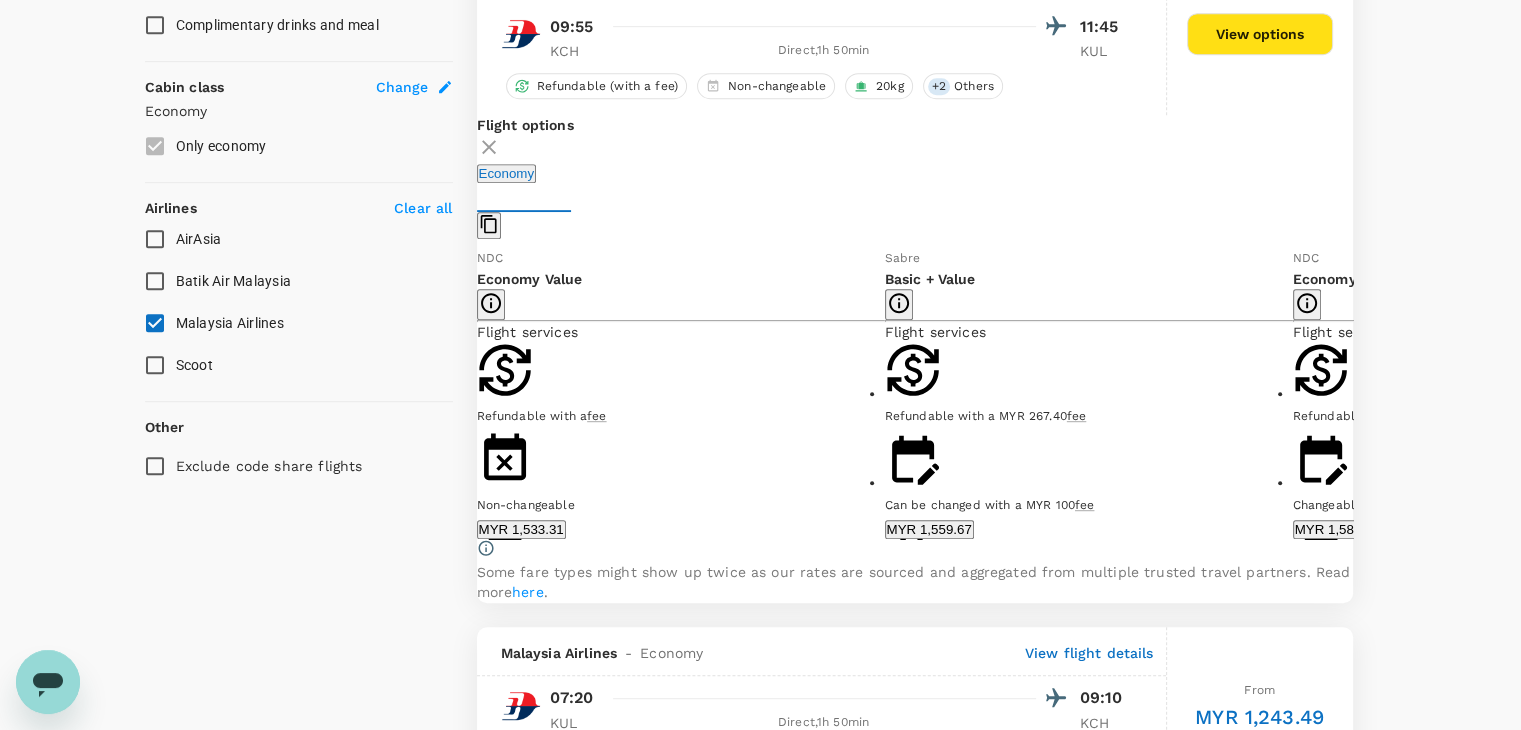 click 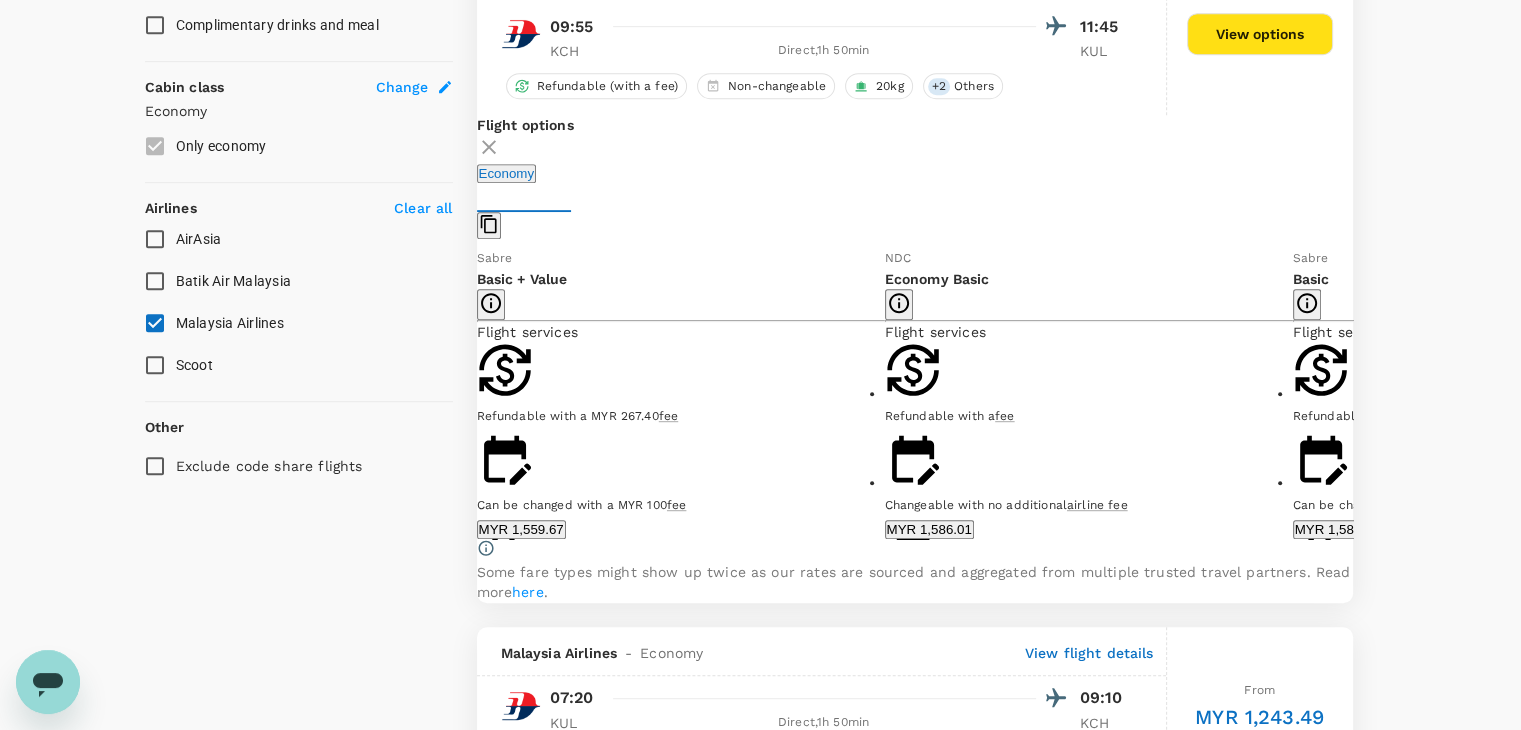 click 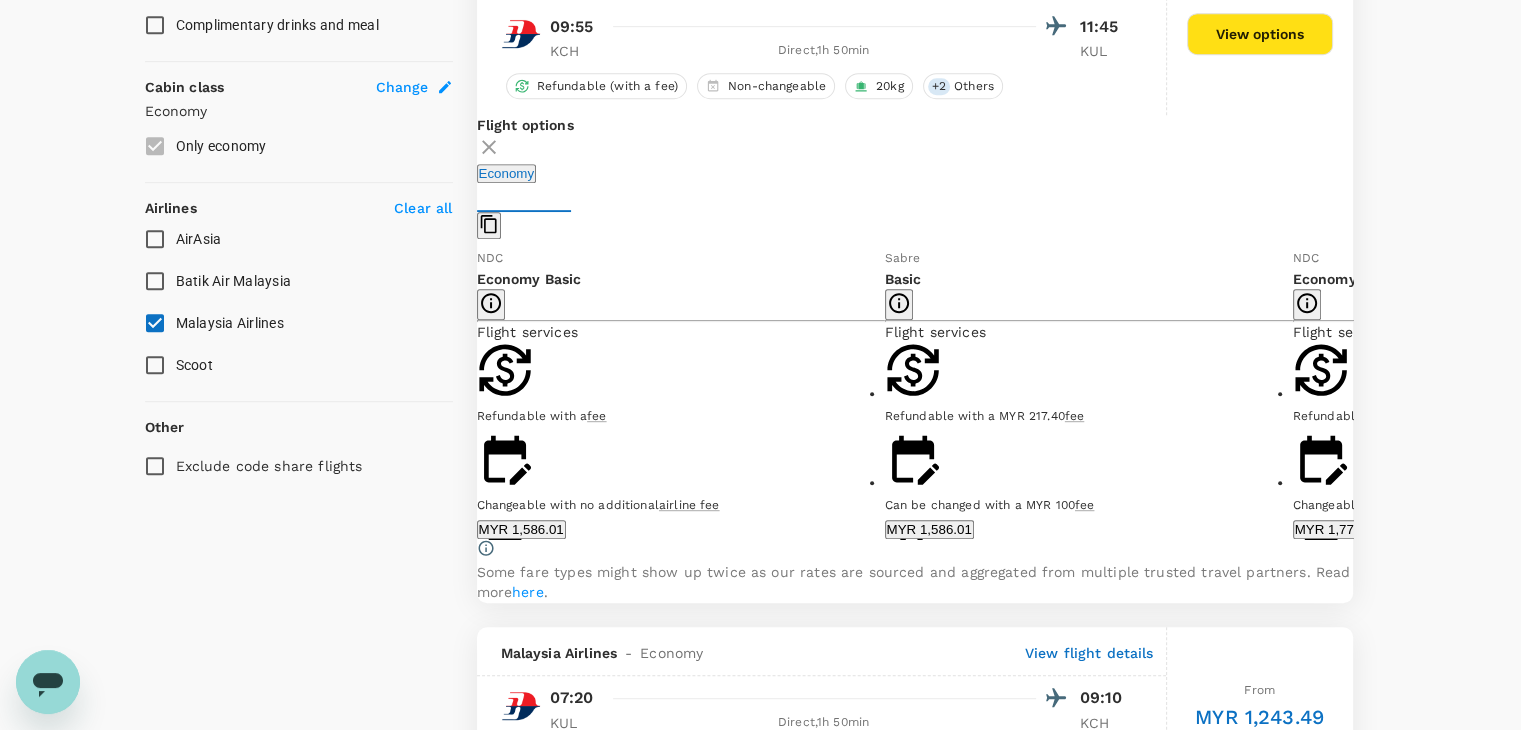 click 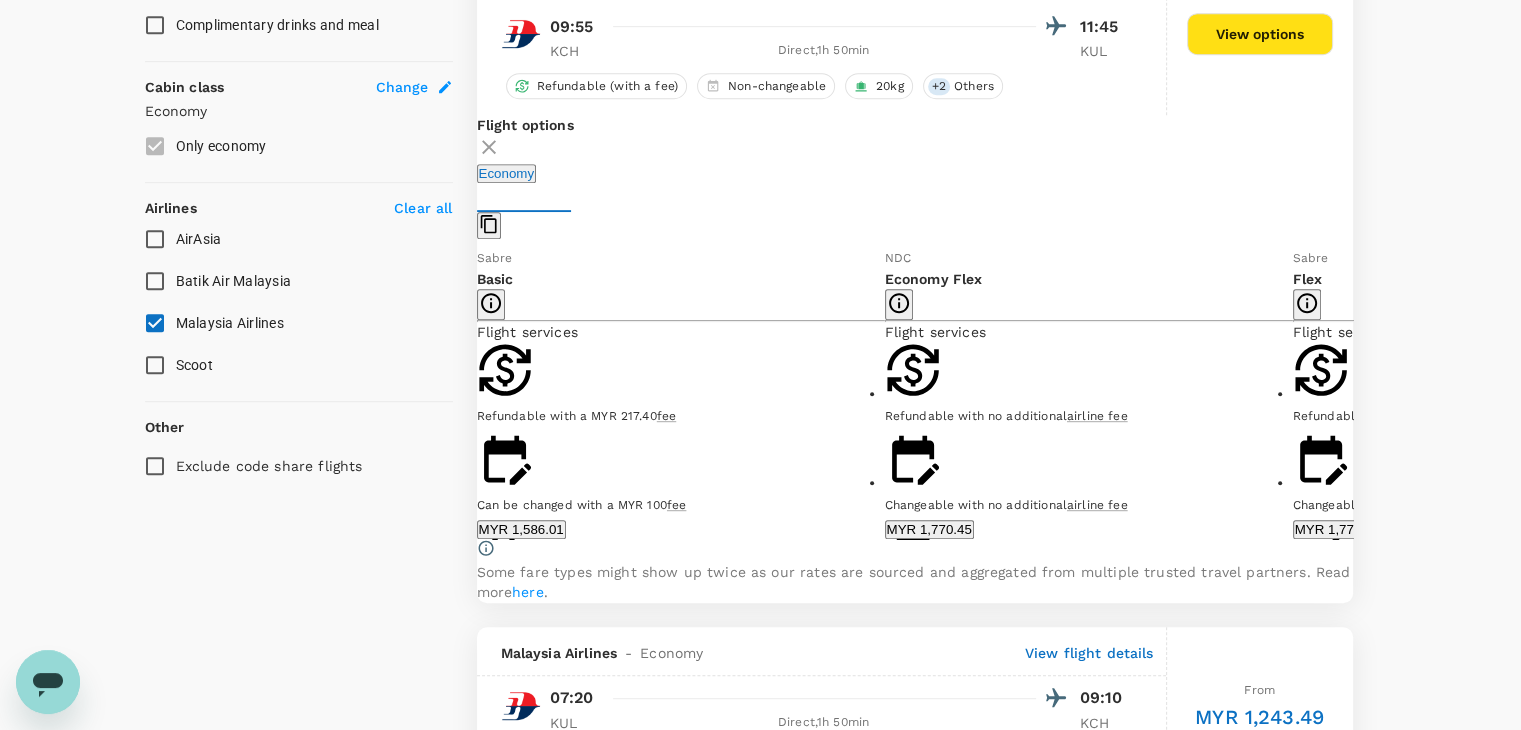 click 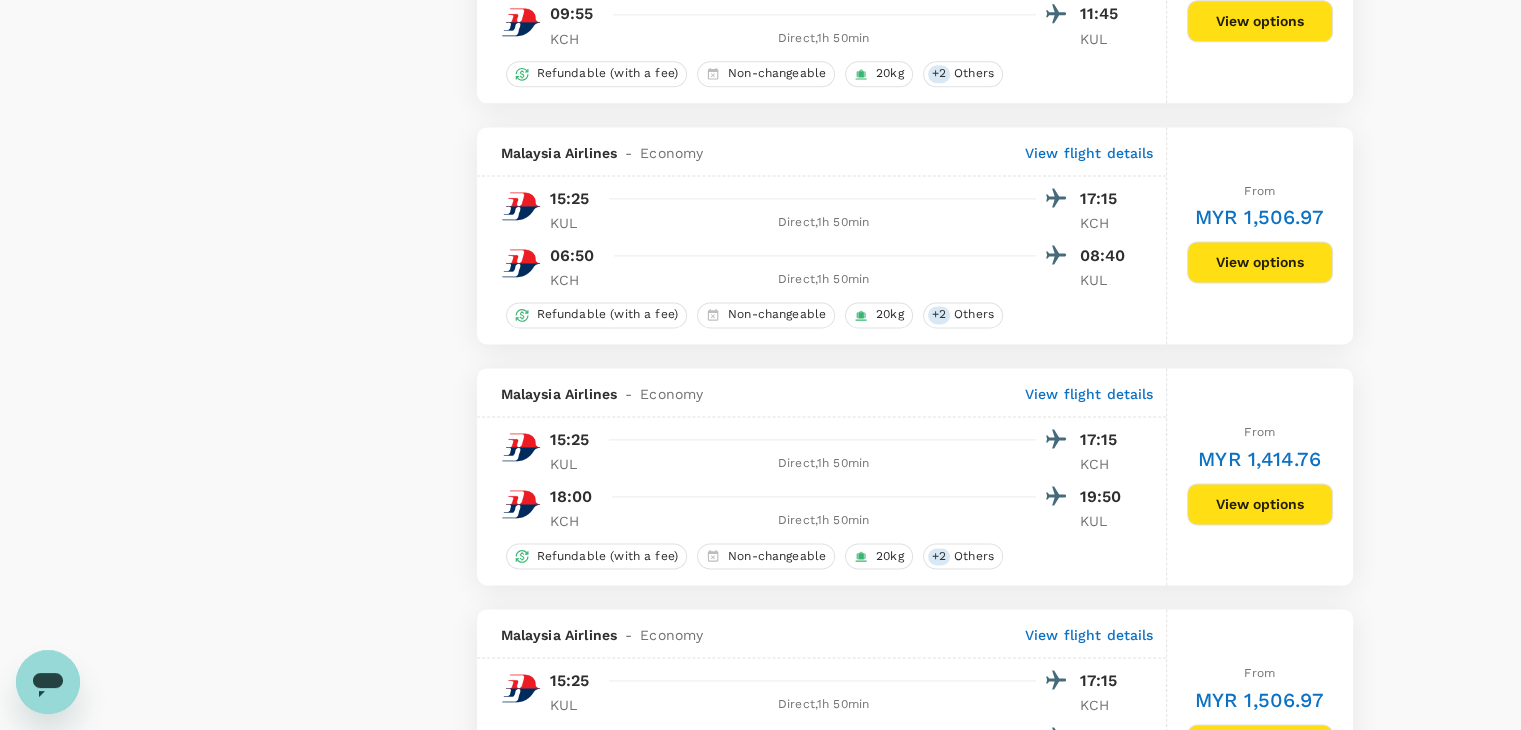scroll, scrollTop: 2836, scrollLeft: 0, axis: vertical 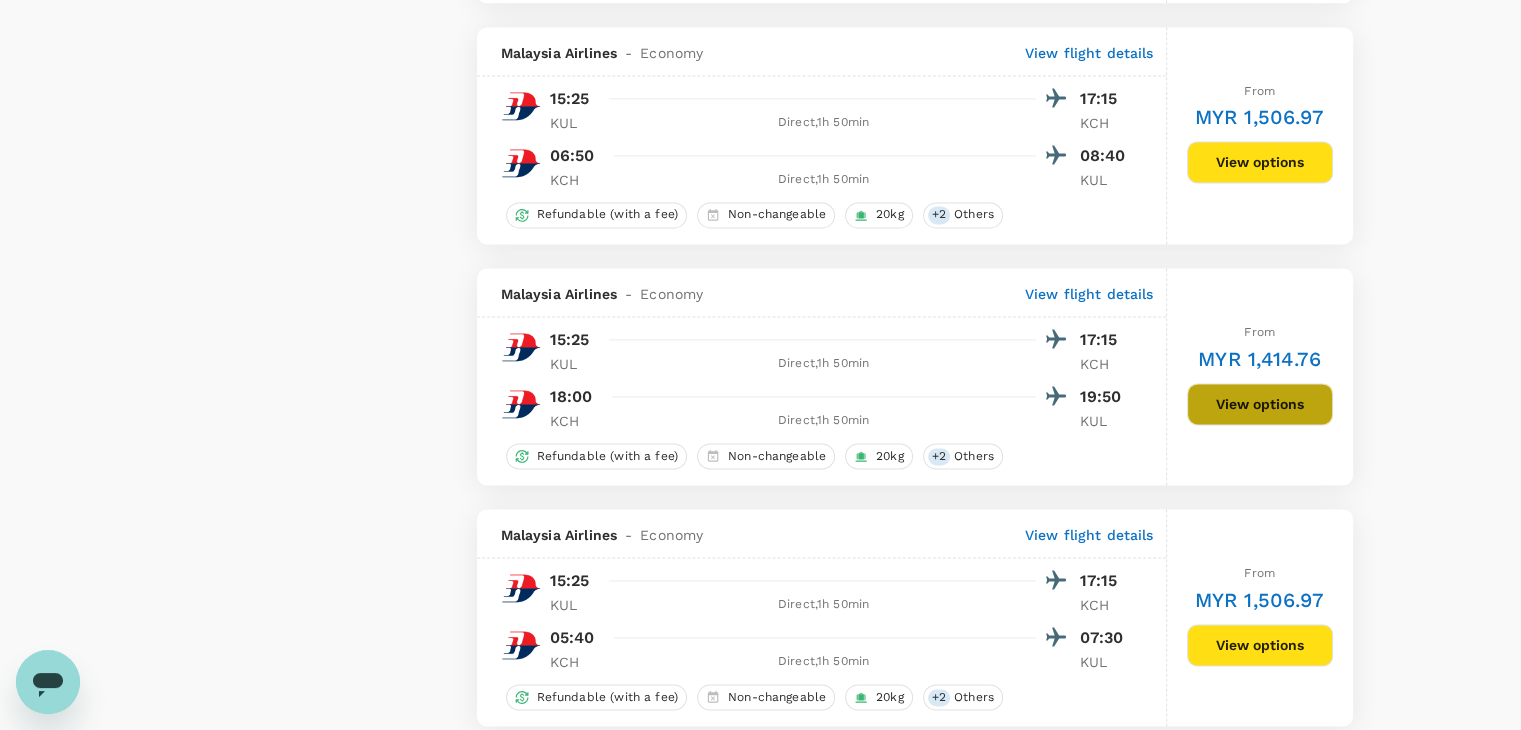 click on "View options" at bounding box center (1260, 404) 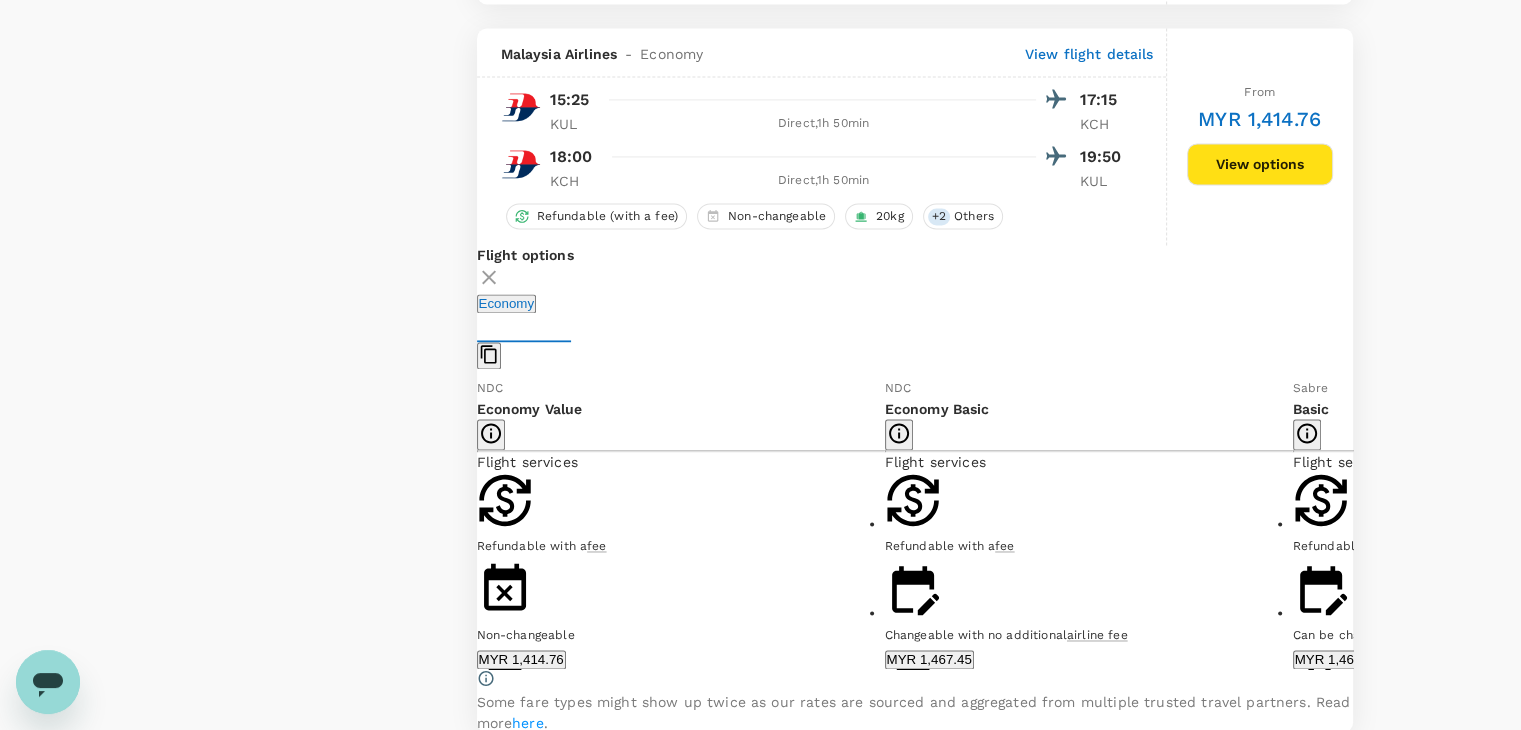 scroll, scrollTop: 3111, scrollLeft: 0, axis: vertical 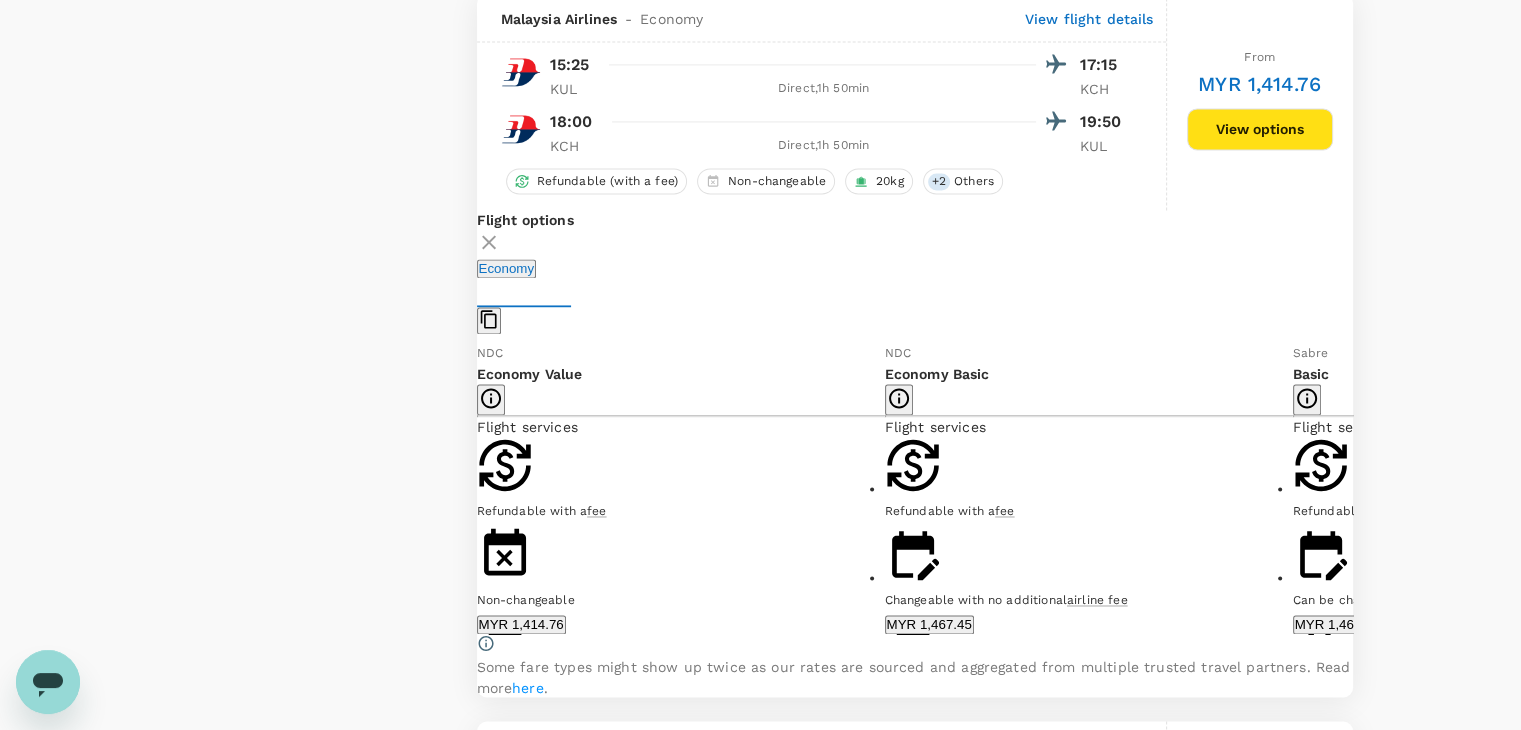 click 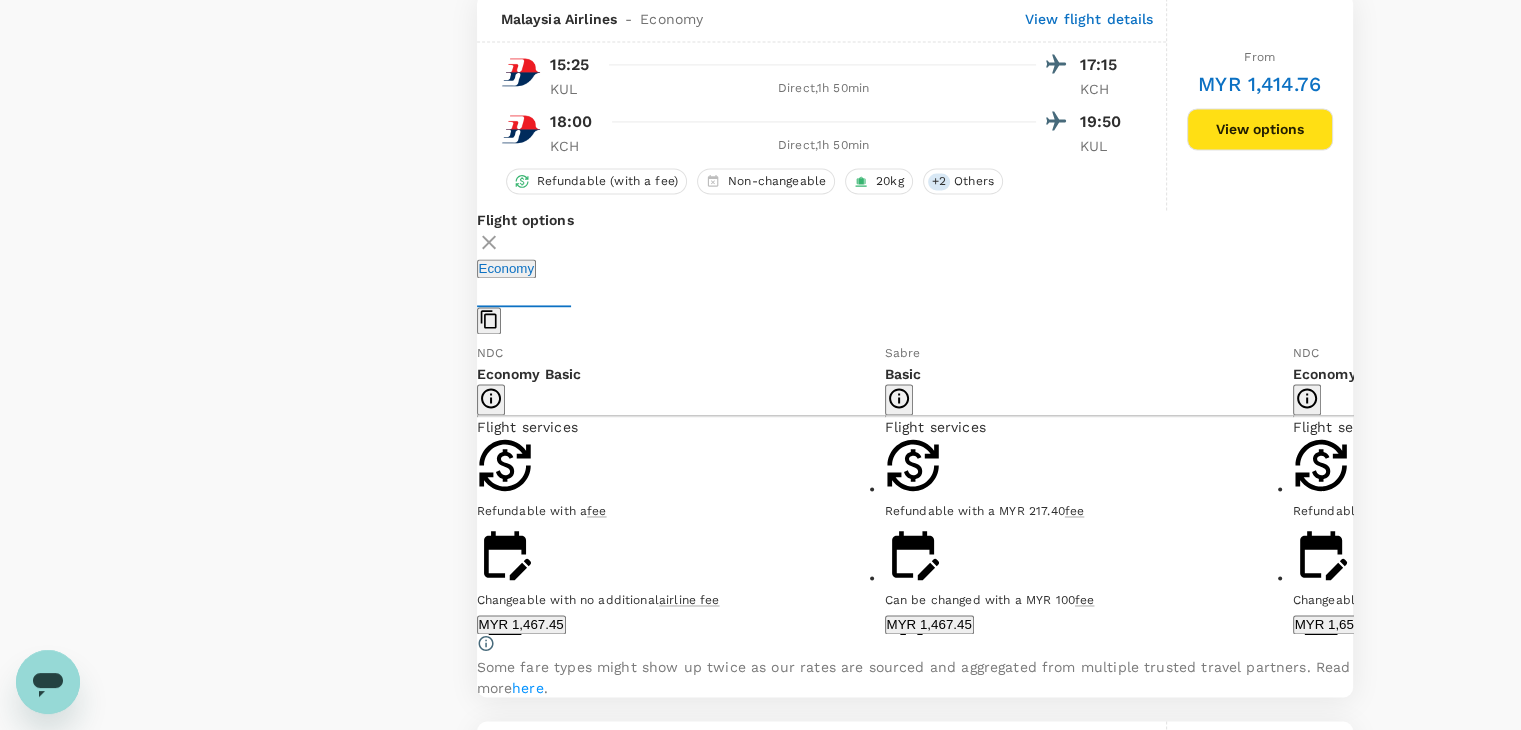 click 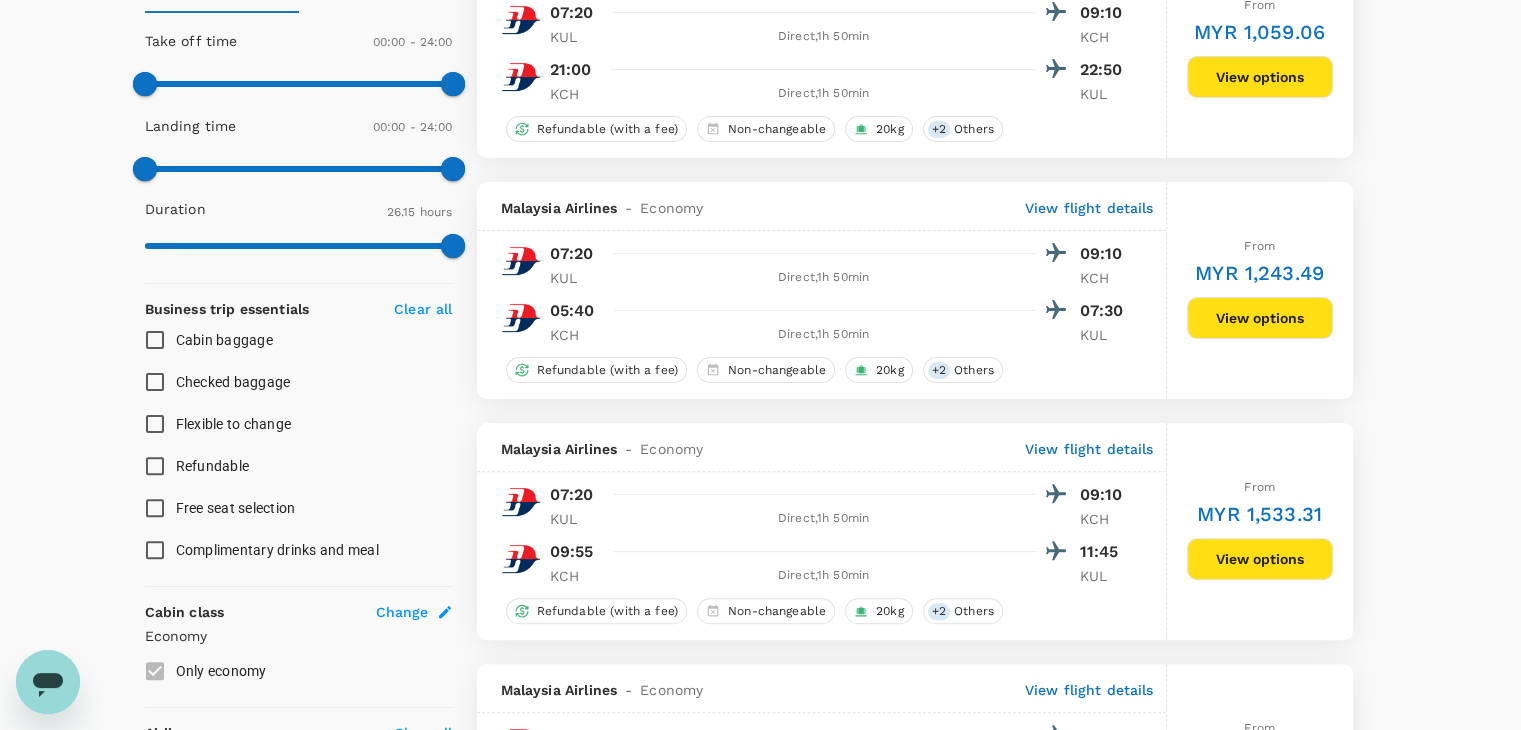 scroll, scrollTop: 0, scrollLeft: 0, axis: both 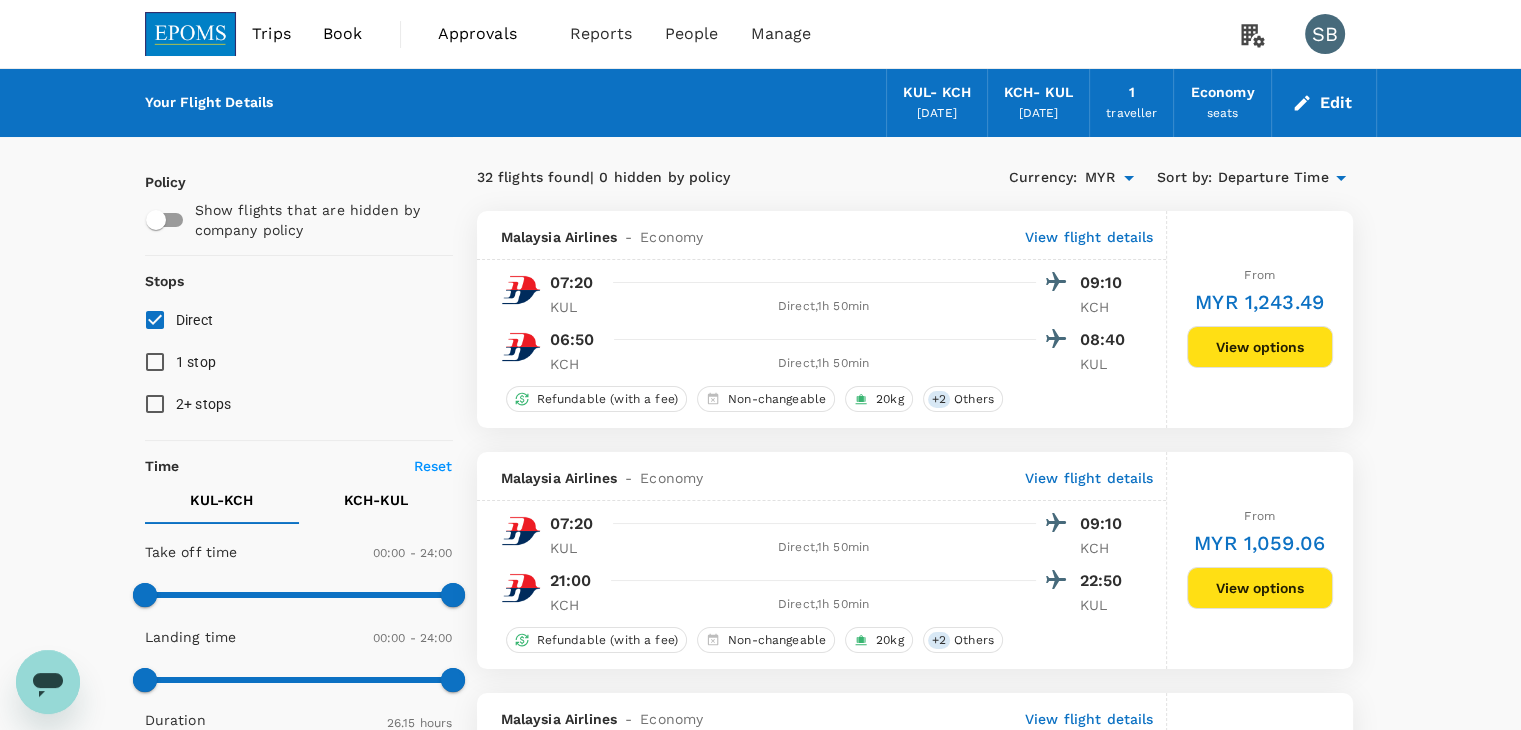 click at bounding box center (191, 34) 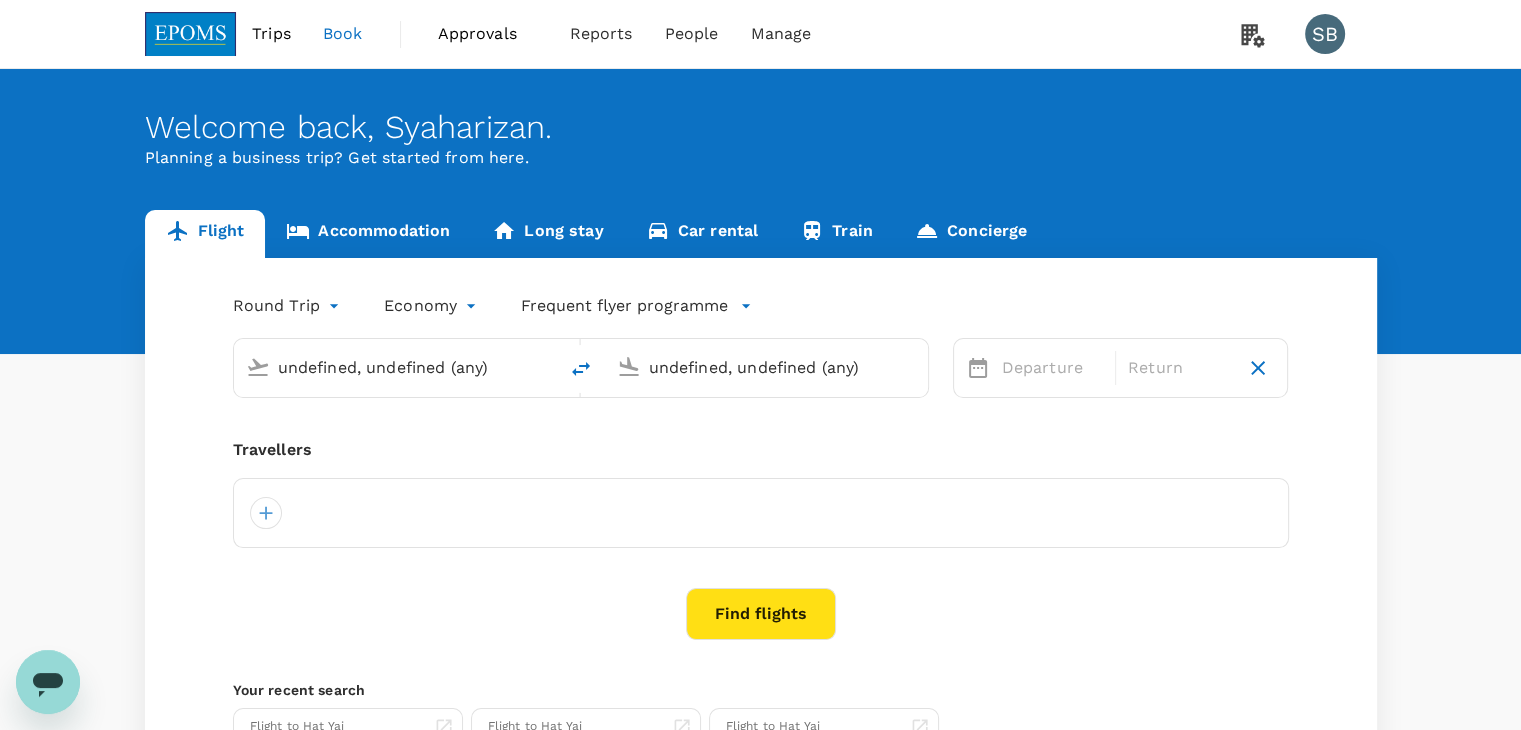 type on "Kuala Lumpur Intl ([GEOGRAPHIC_DATA])" 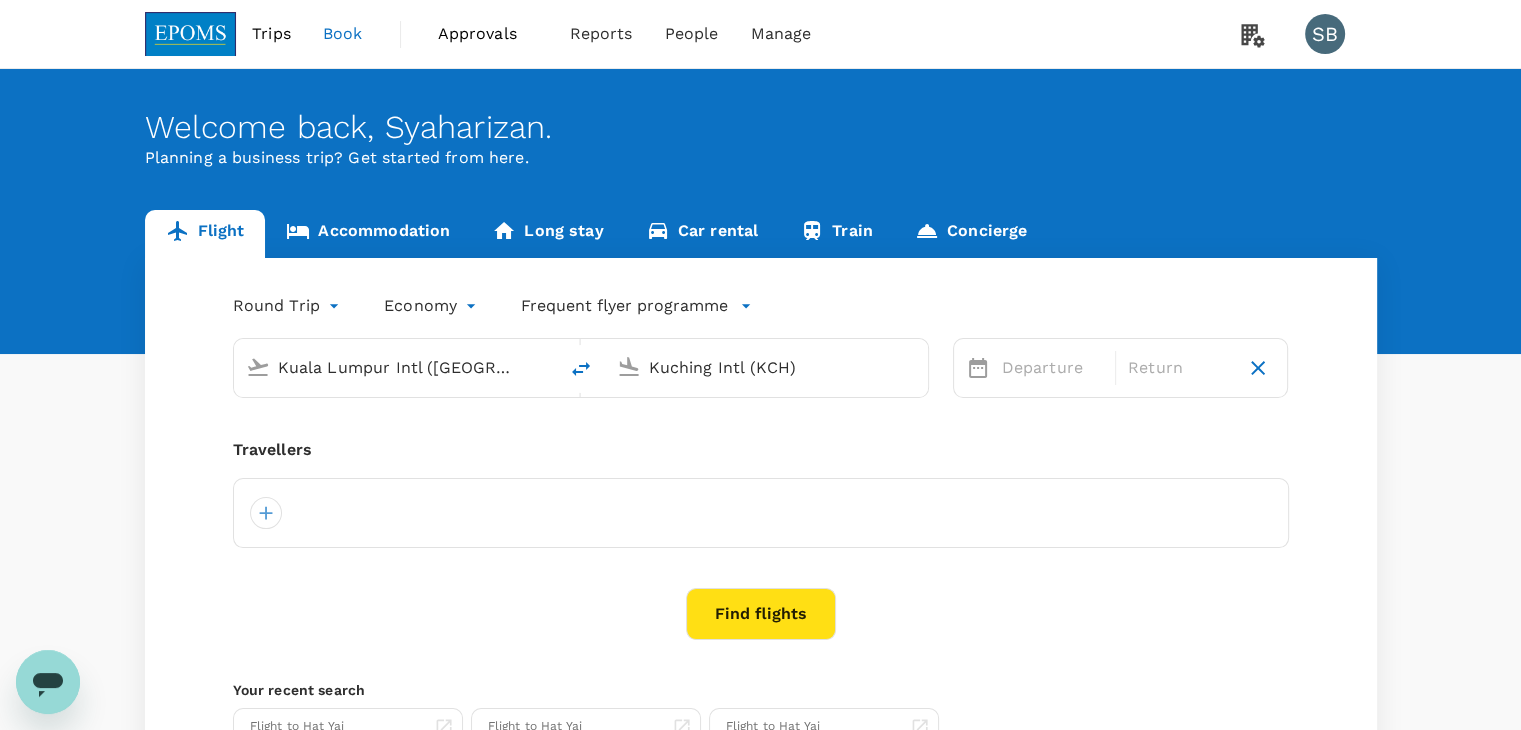 type 